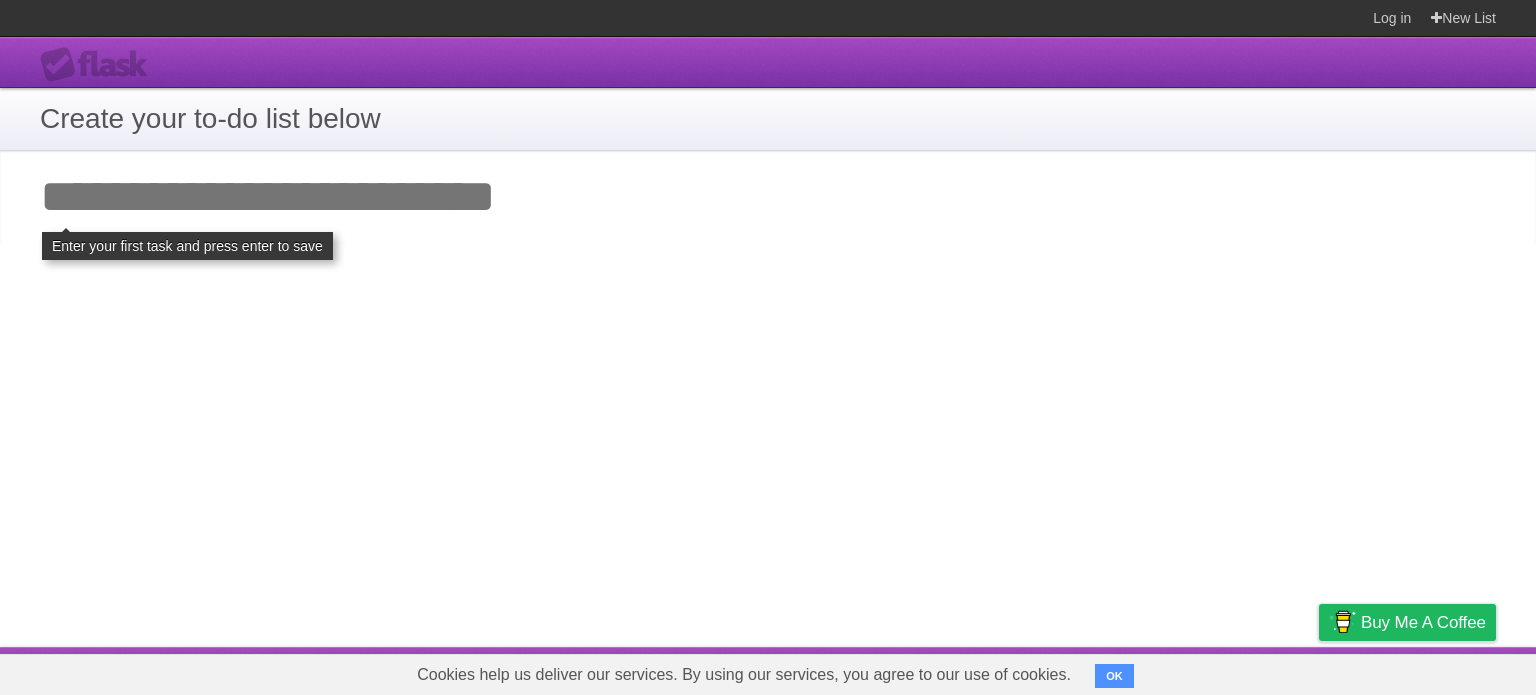 scroll, scrollTop: 0, scrollLeft: 0, axis: both 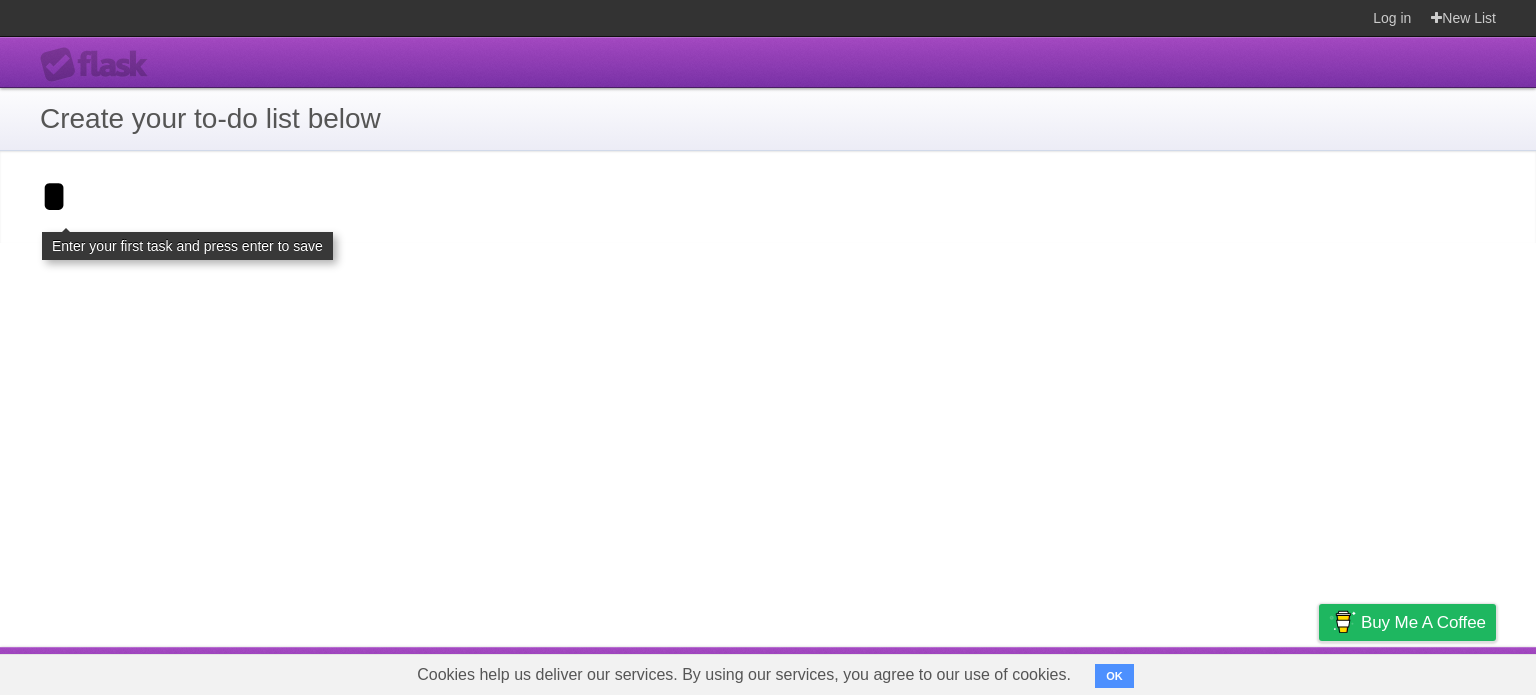 type on "*" 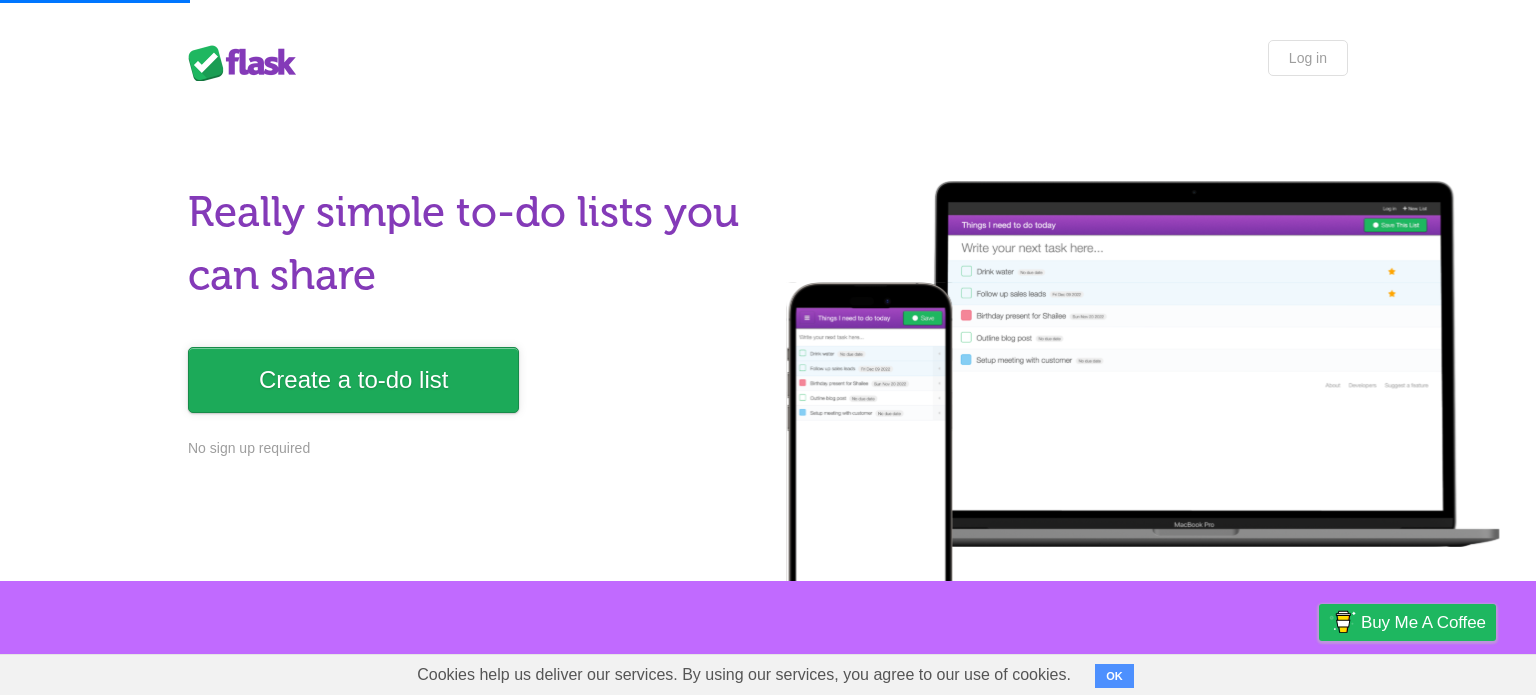 click on "Create a to-do list" at bounding box center [353, 380] 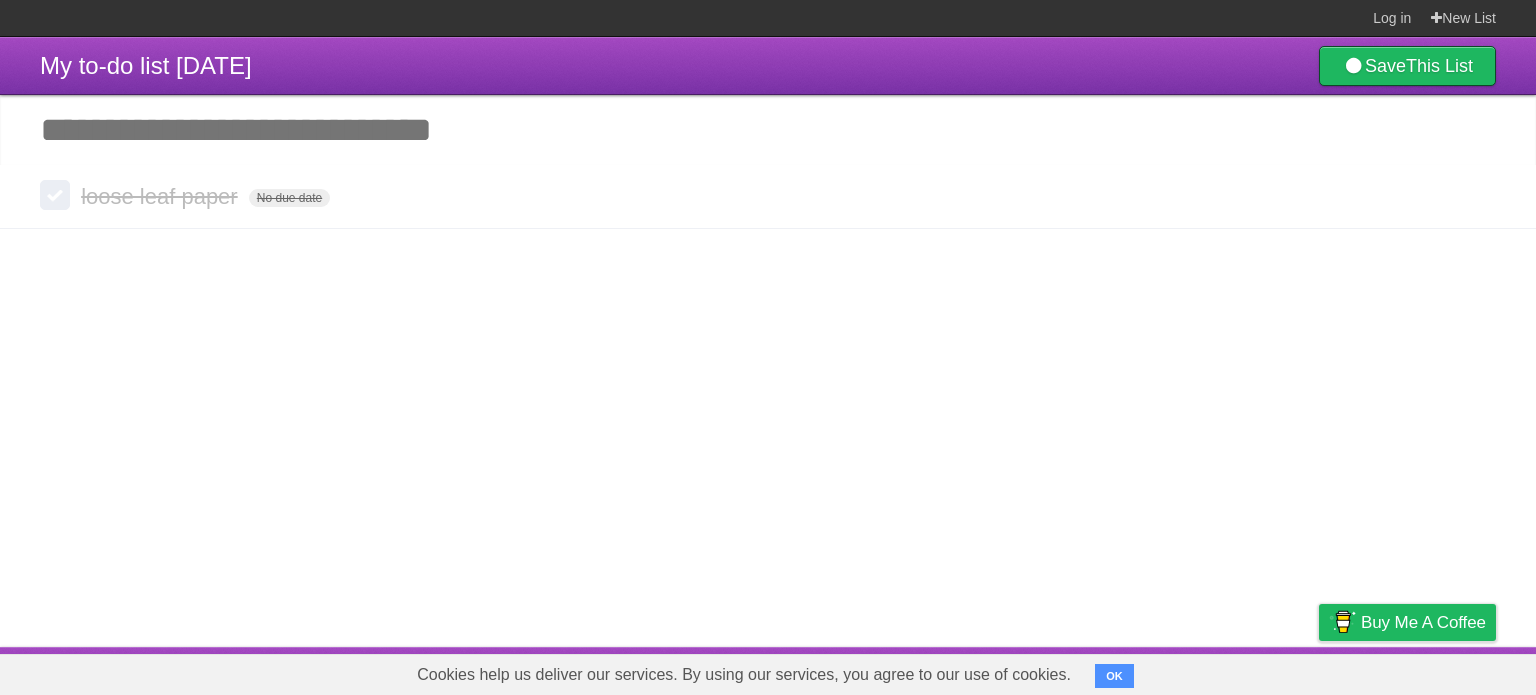 click on "Add another task" at bounding box center [768, 130] 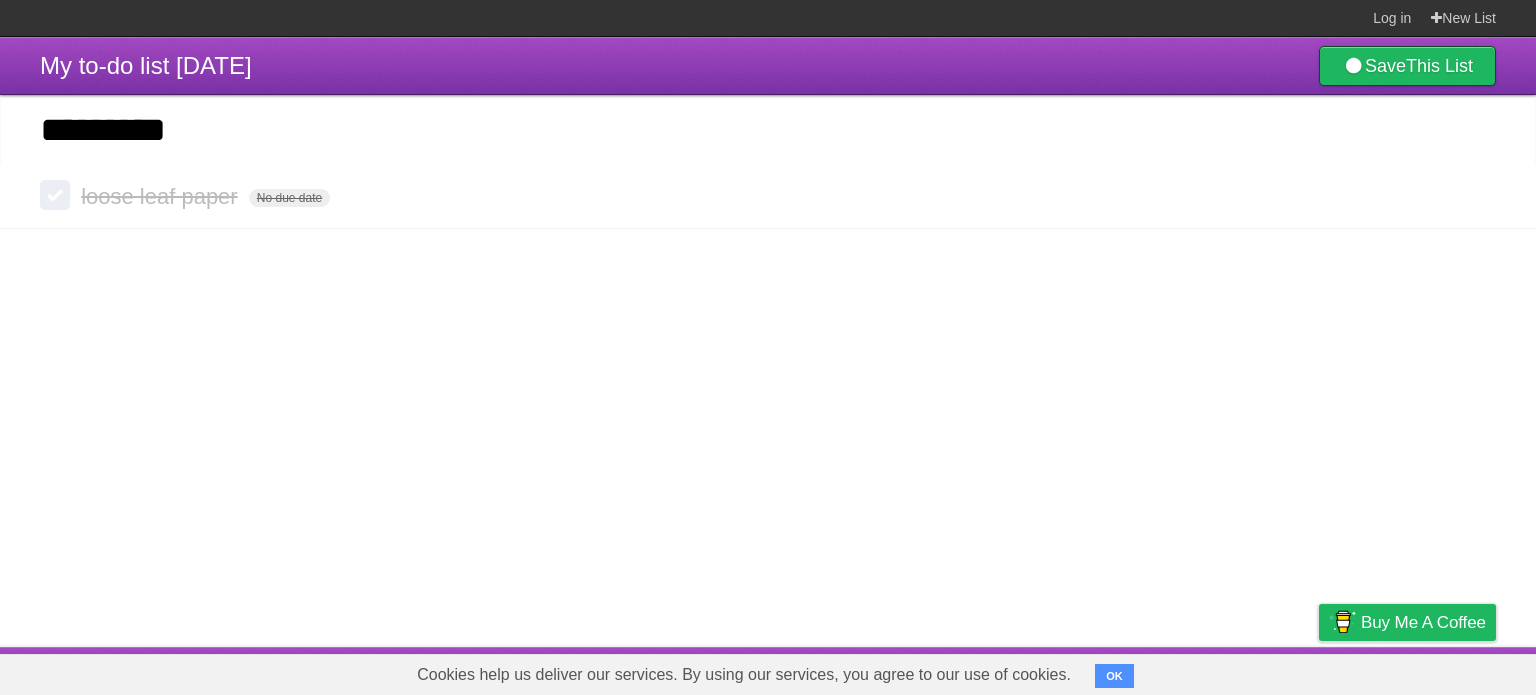 type on "*********" 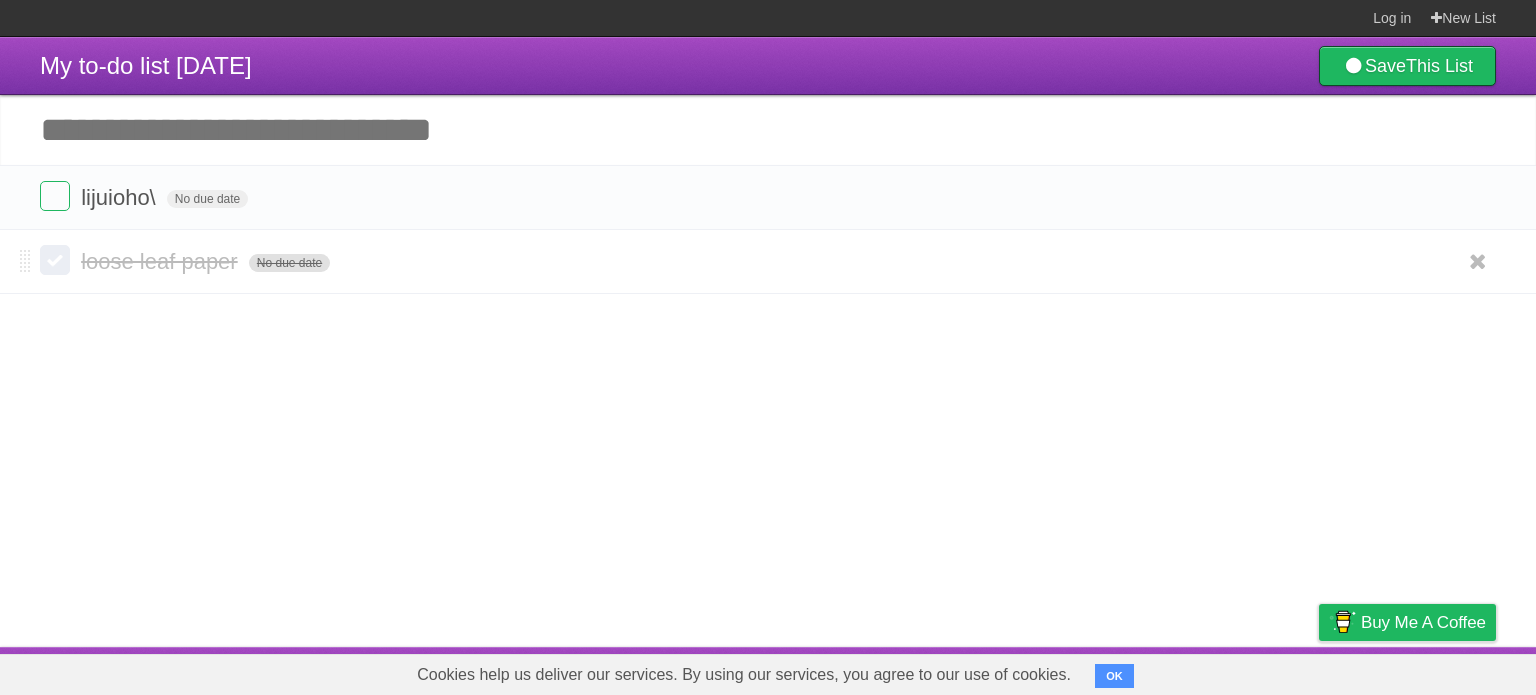 click on "No due date" at bounding box center [289, 263] 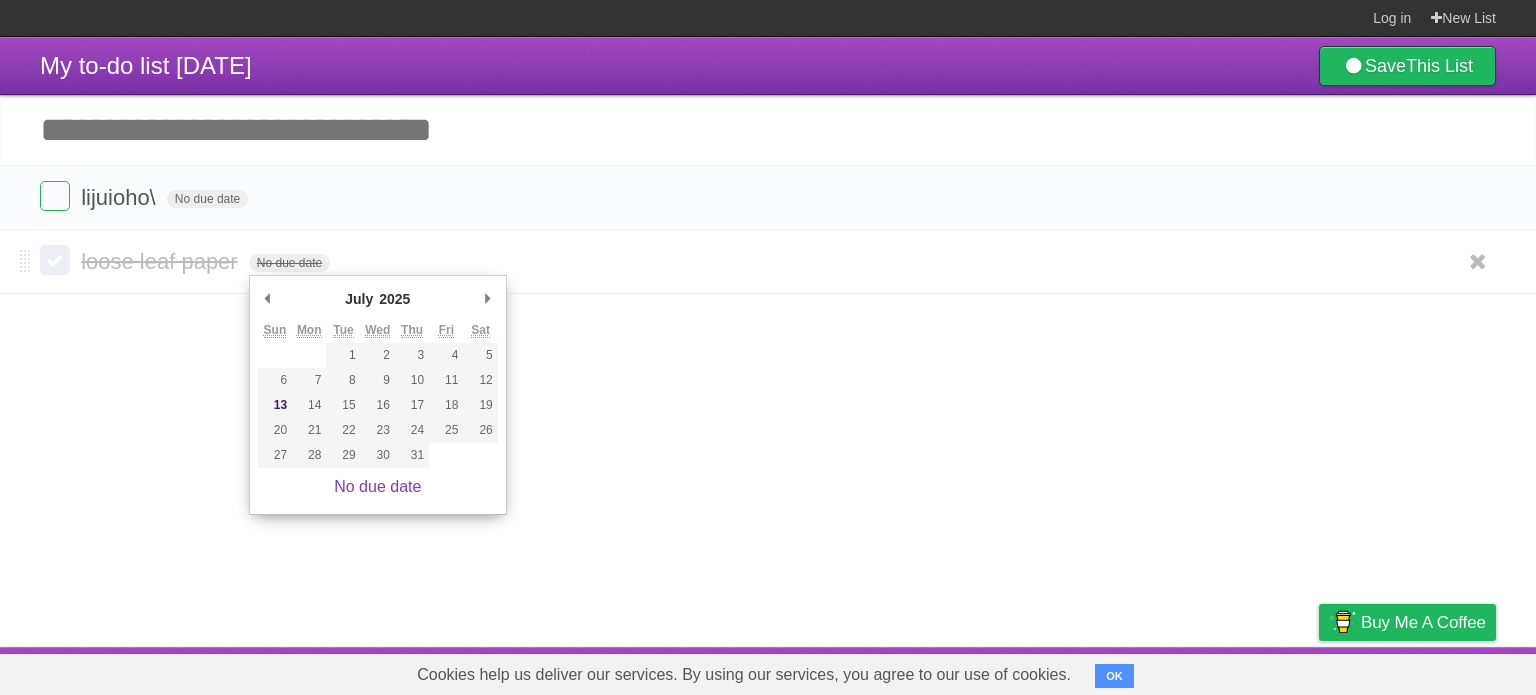 click at bounding box center (55, 260) 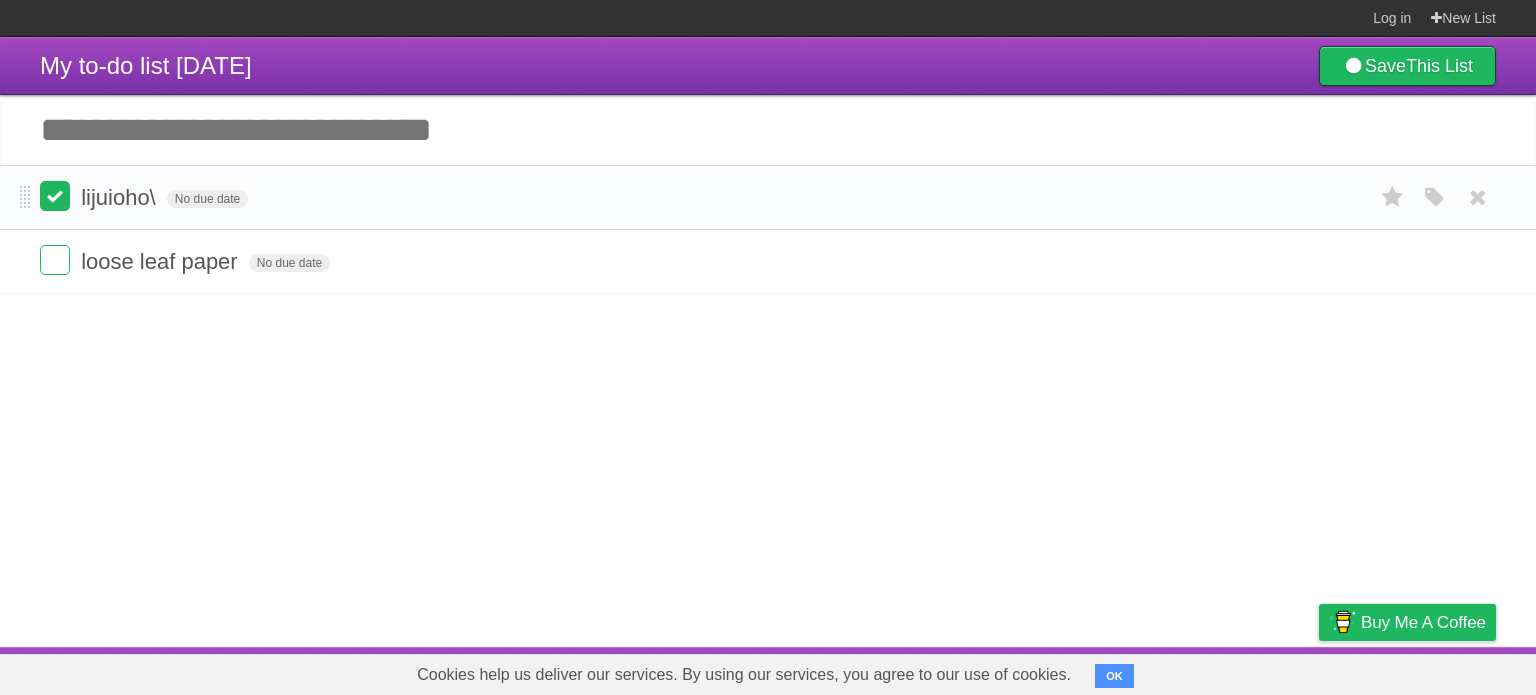 click at bounding box center [55, 196] 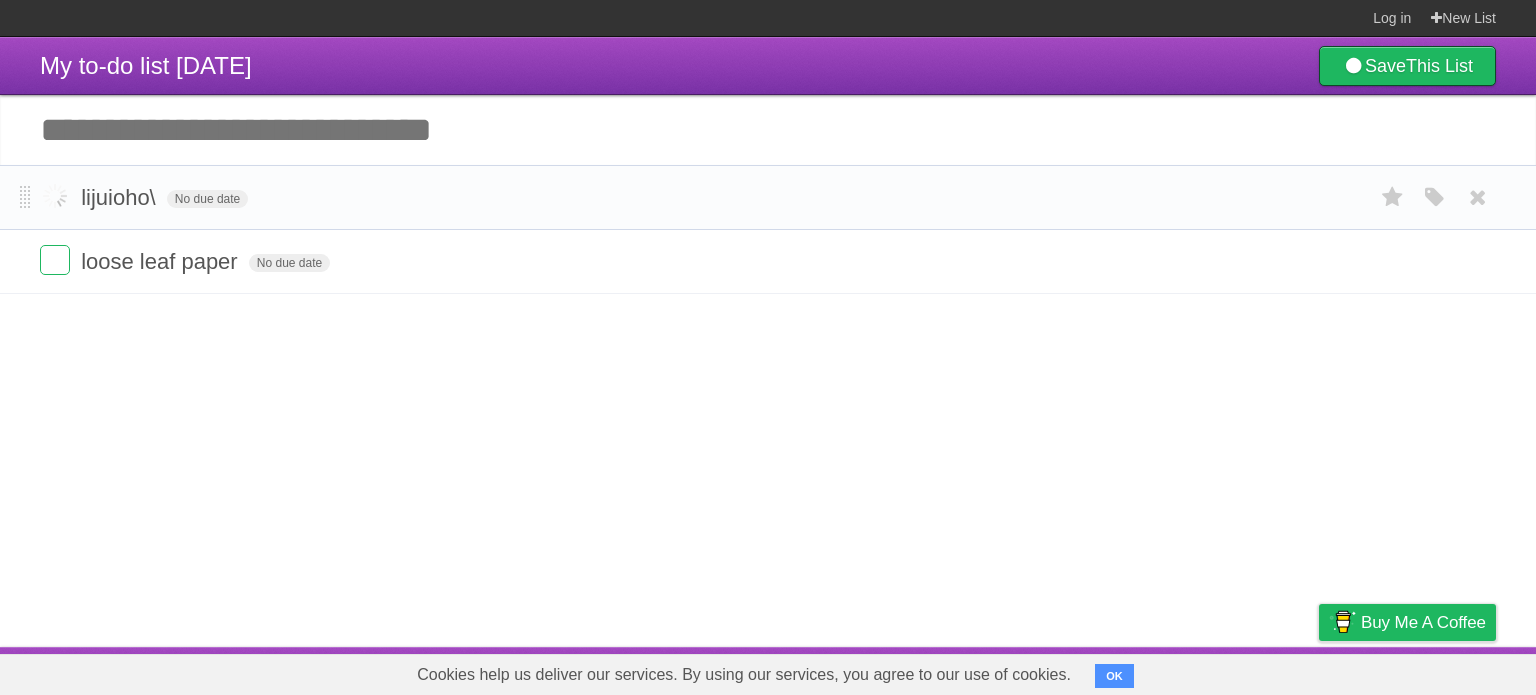 click at bounding box center [55, 196] 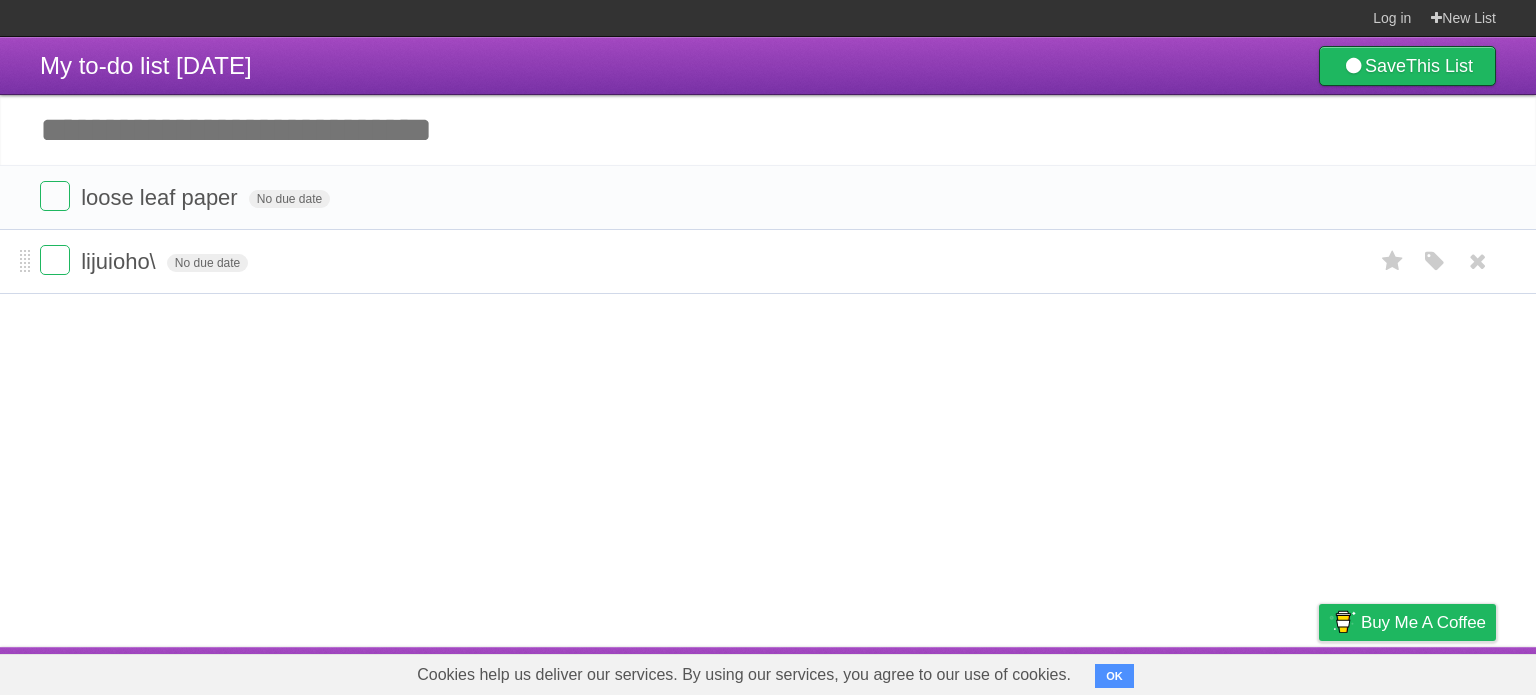 click on "lijuioho\" 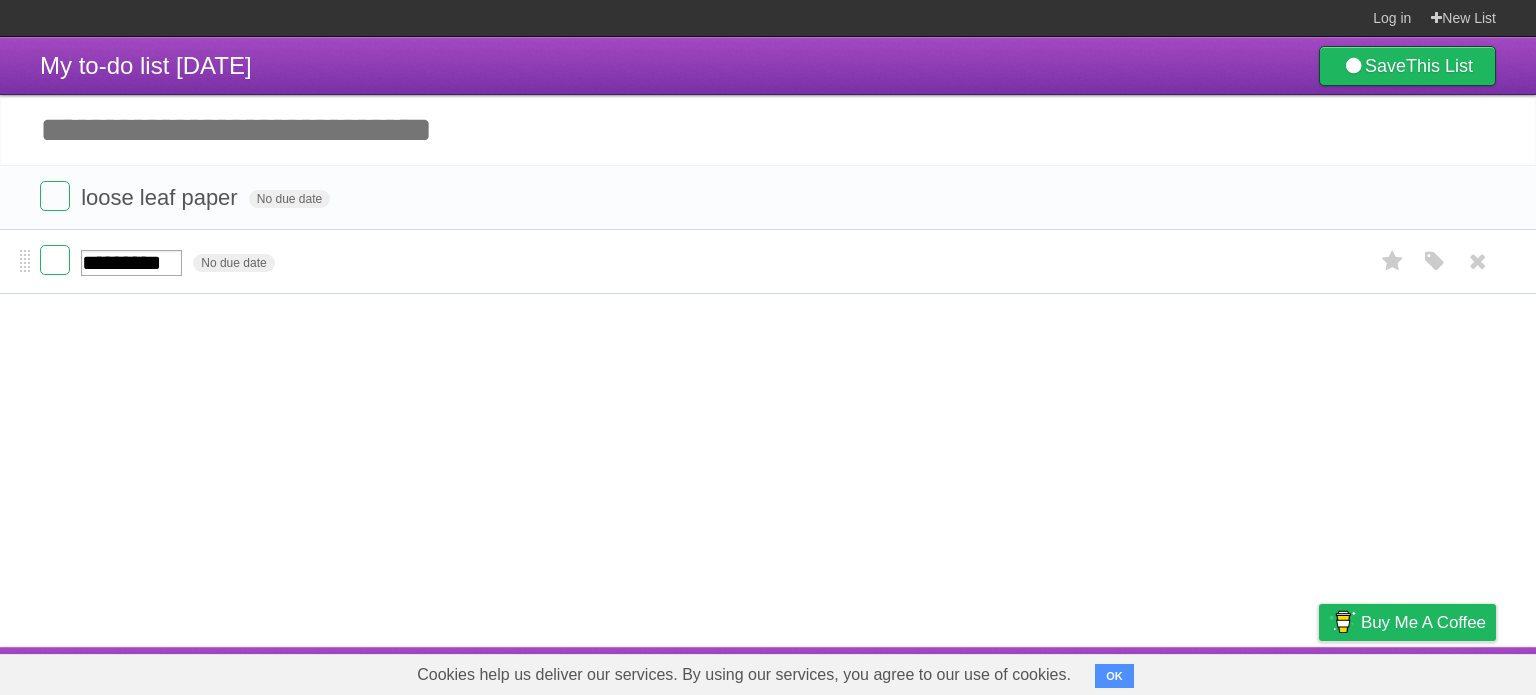 type 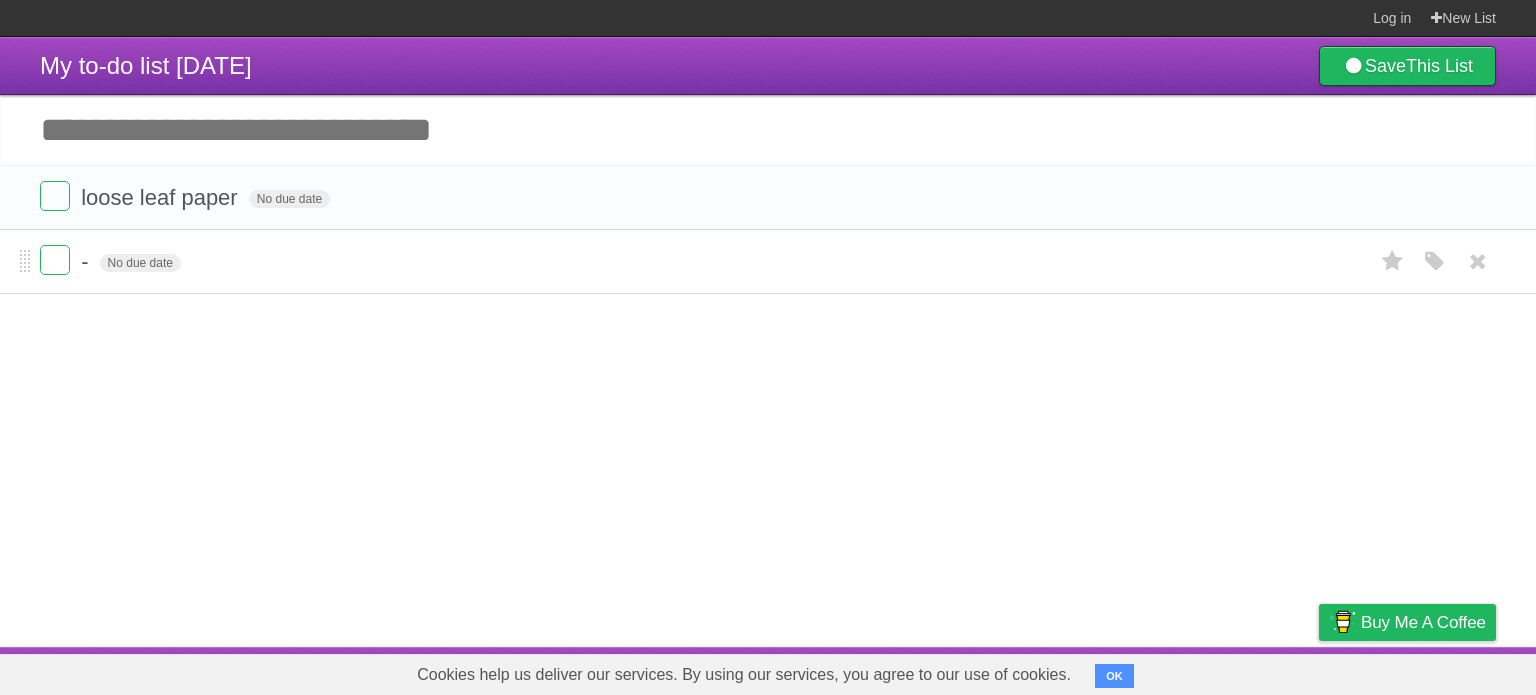 click on "-
No due date
White
Red
Blue
Green
Purple
Orange" at bounding box center [768, 261] 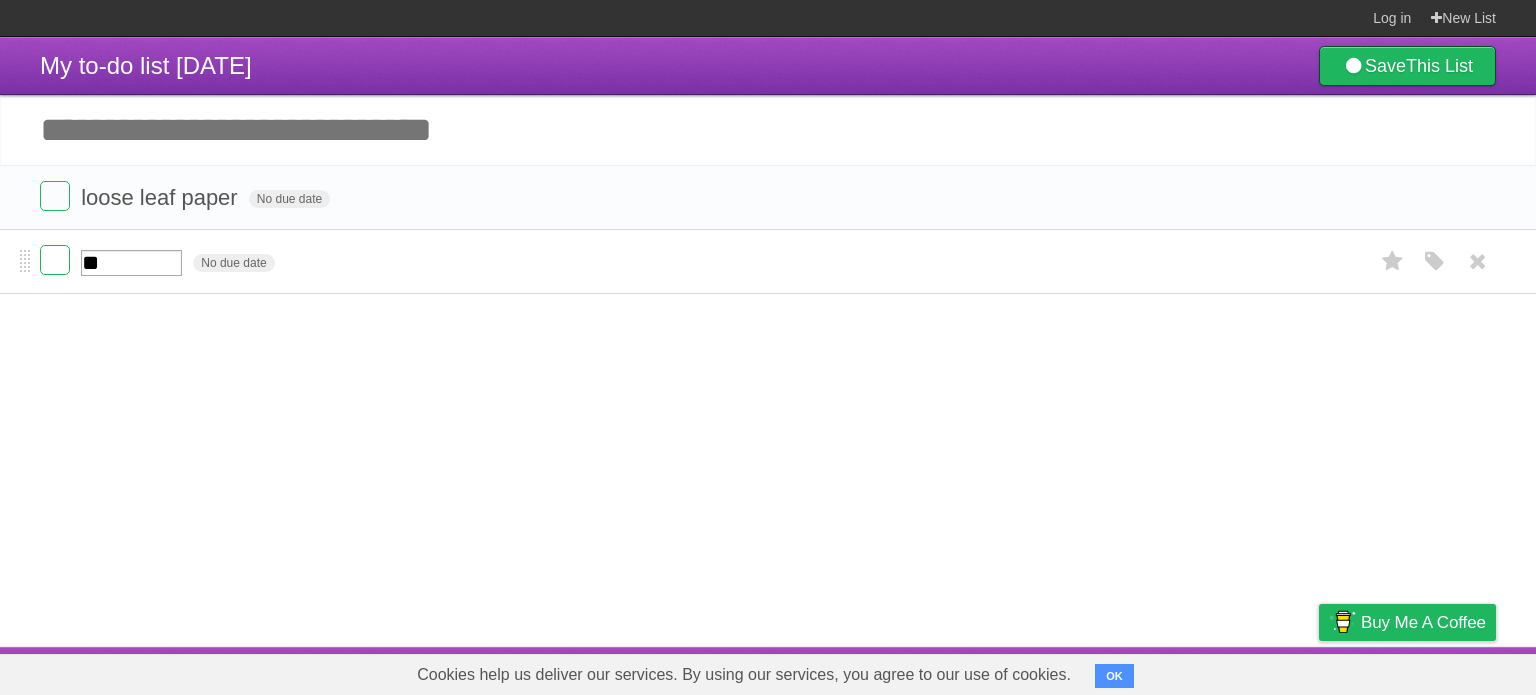 type on "*" 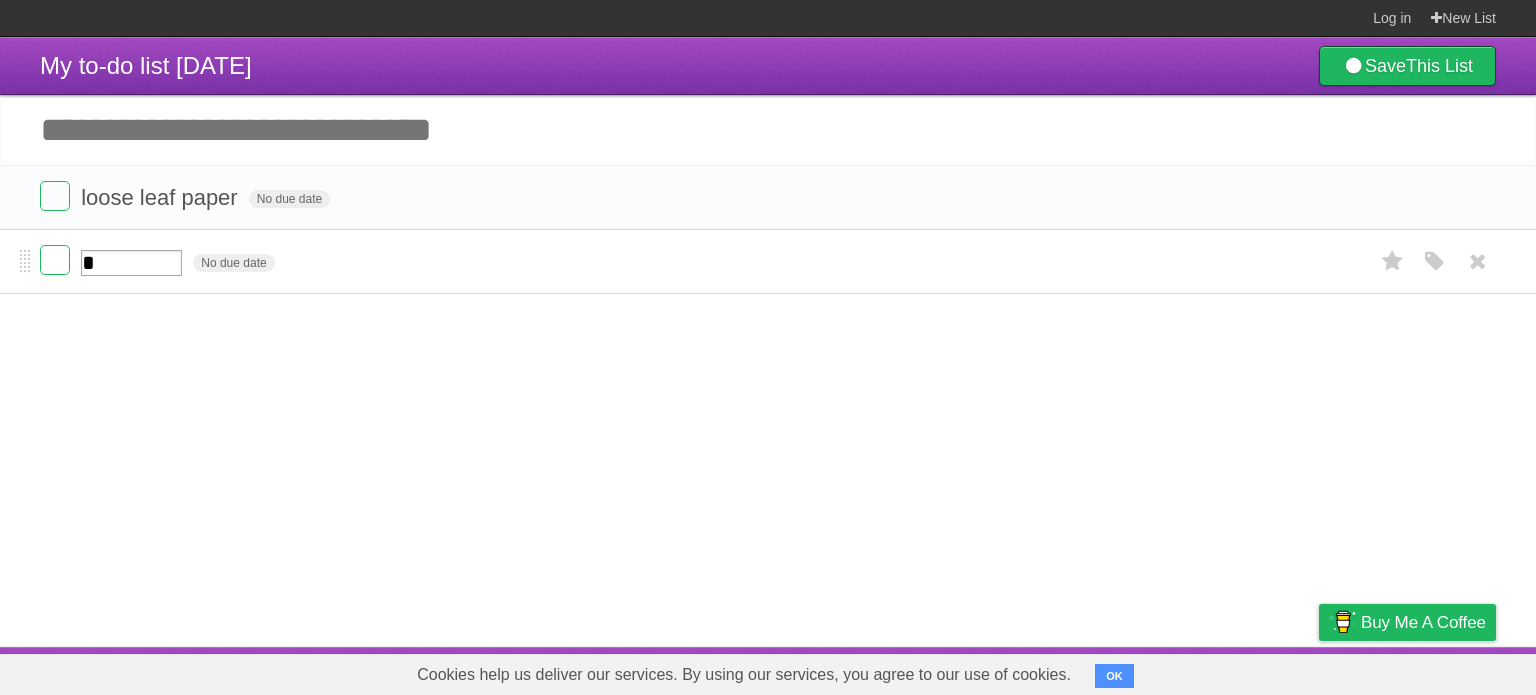 type 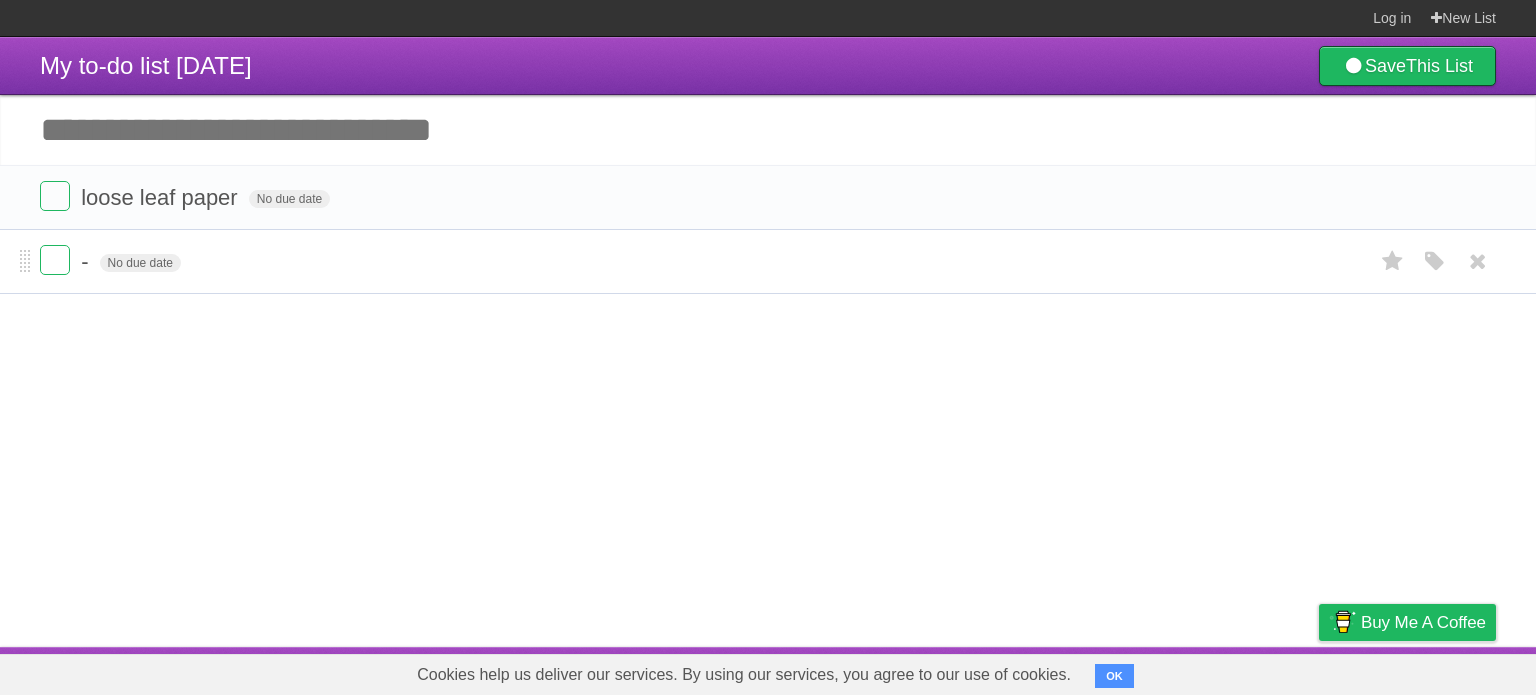 click on "-" 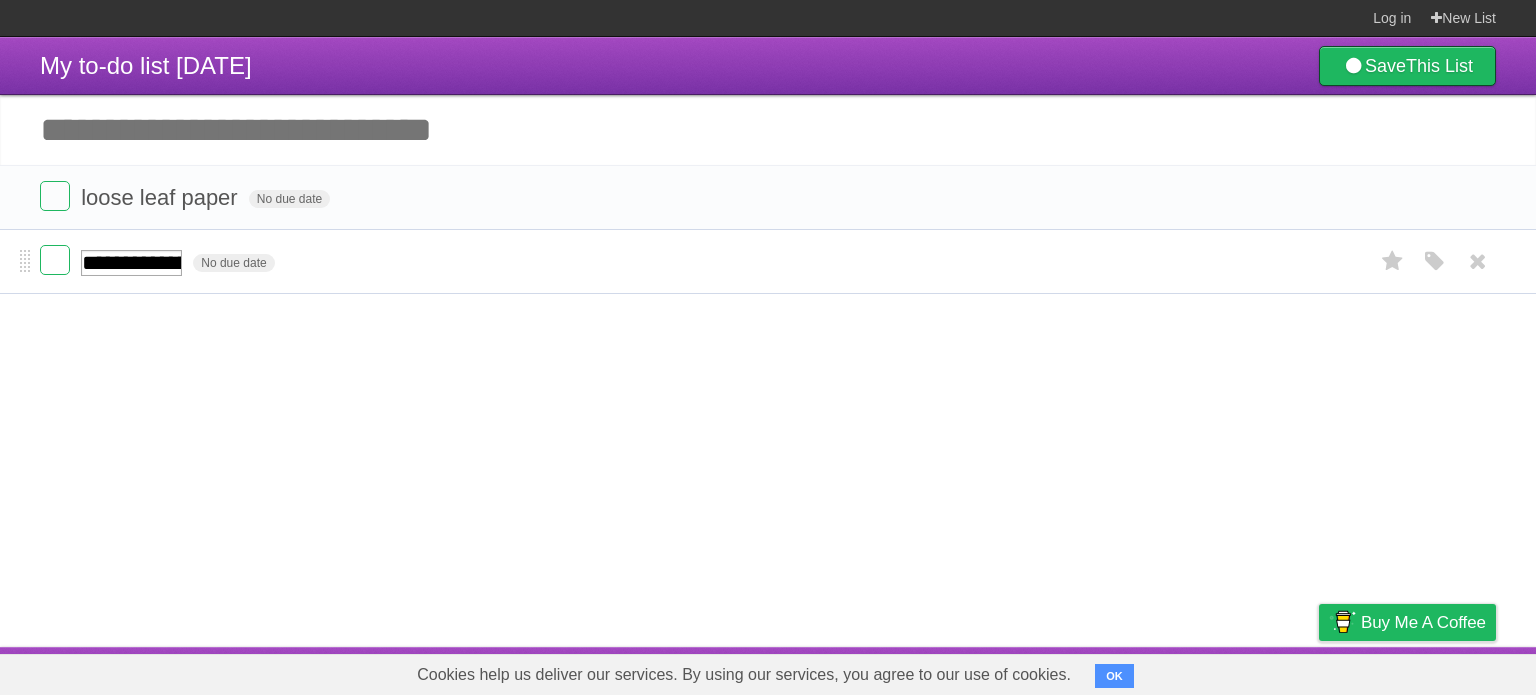 type on "**********" 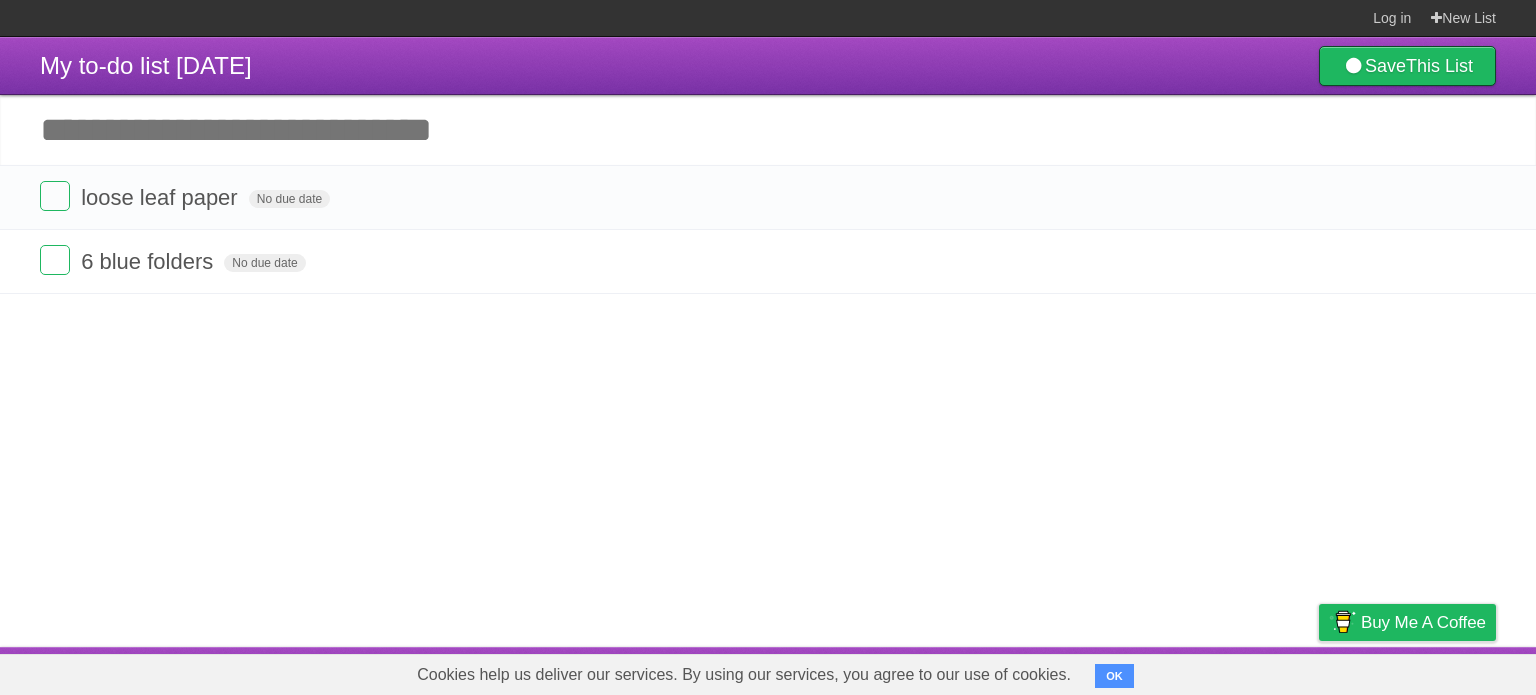 click on "Add another task" at bounding box center [768, 130] 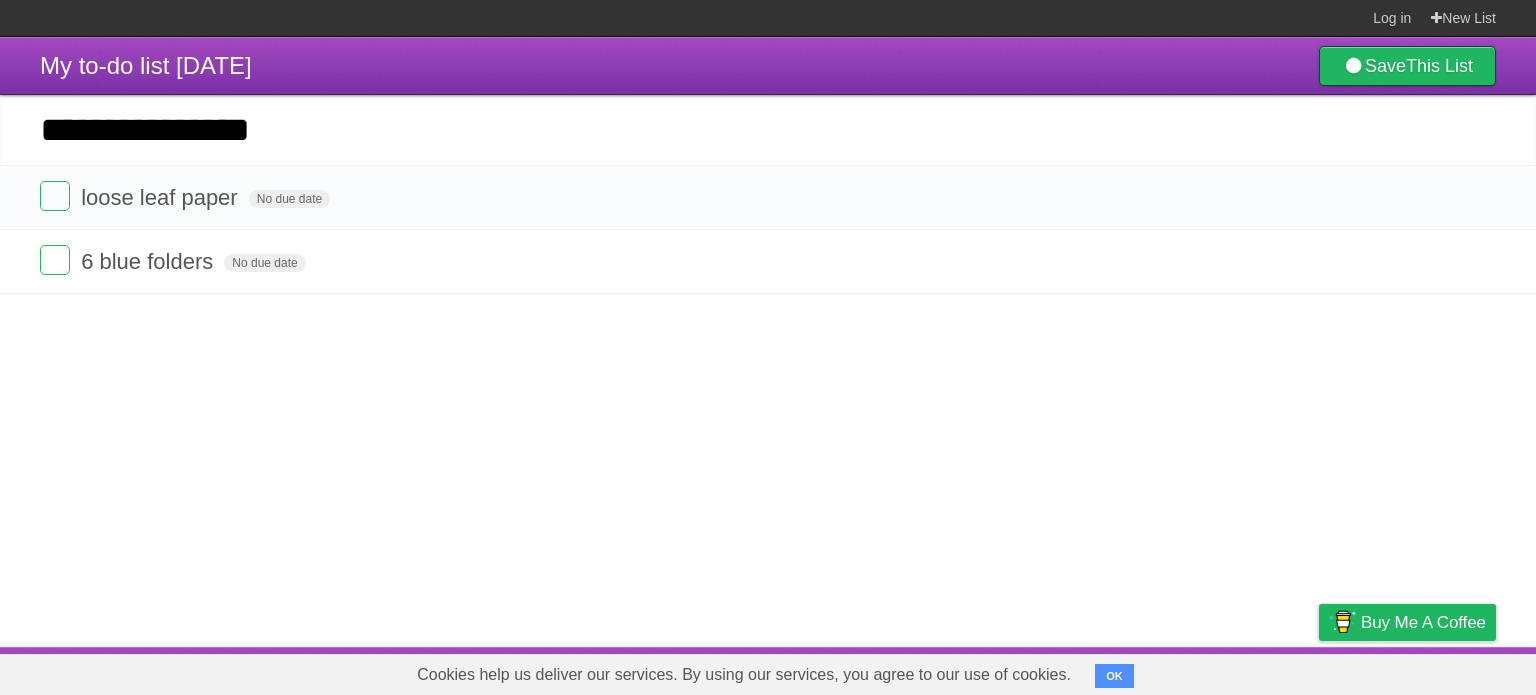 type on "**********" 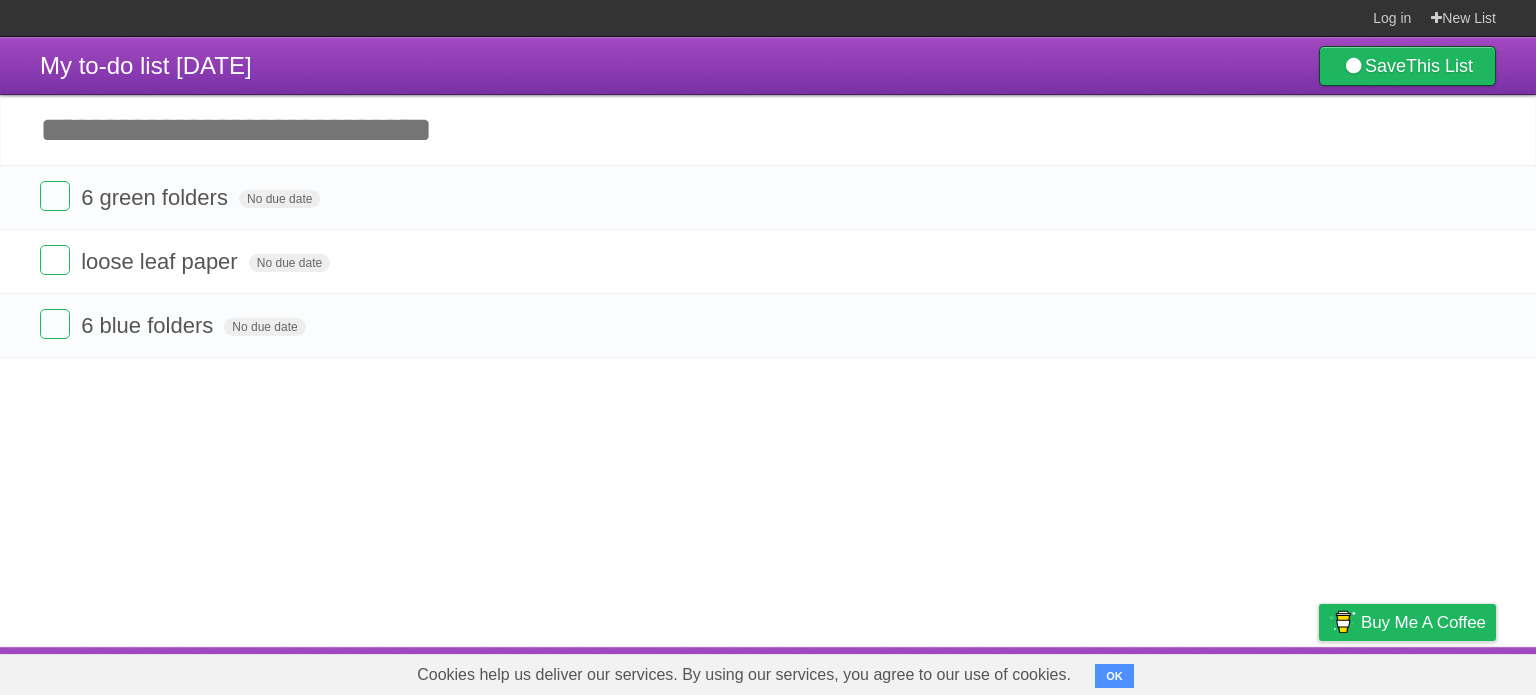 click on "Add another task" at bounding box center [768, 130] 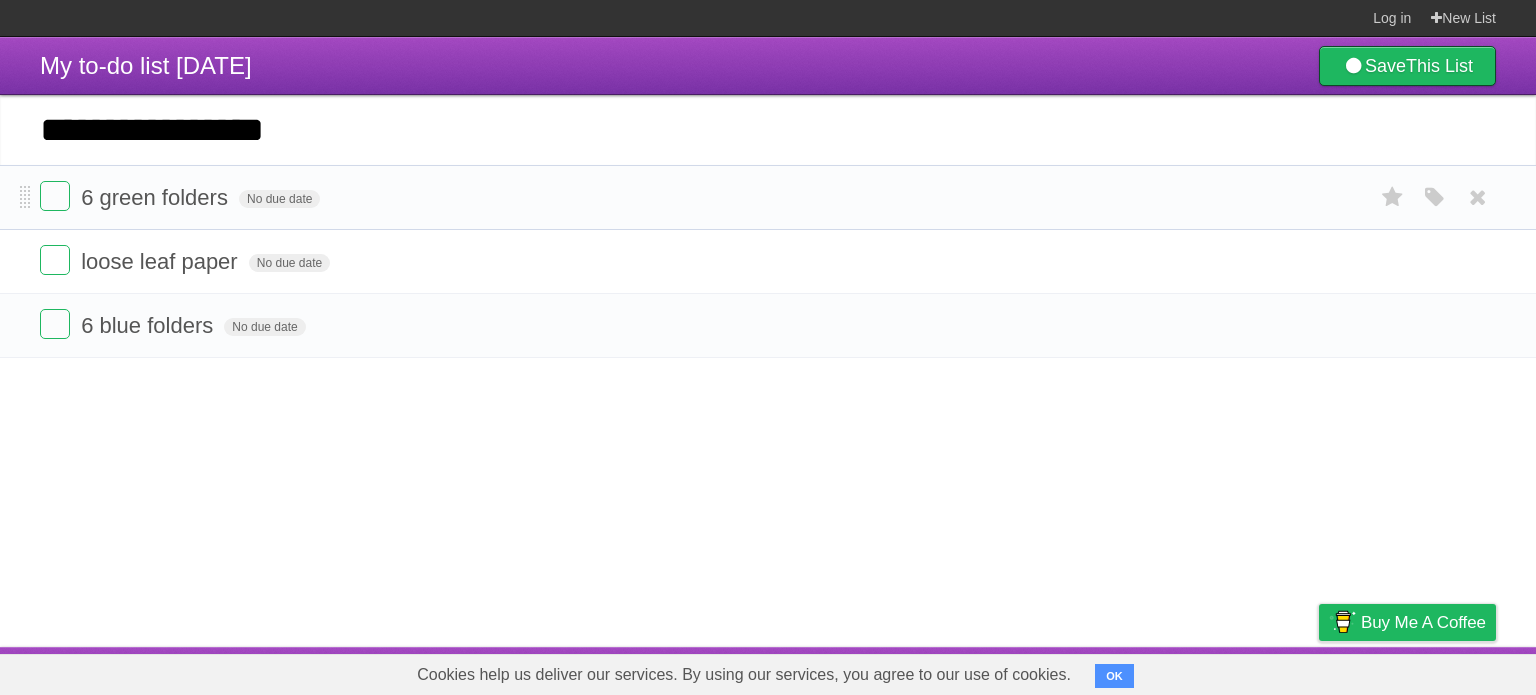 type on "**********" 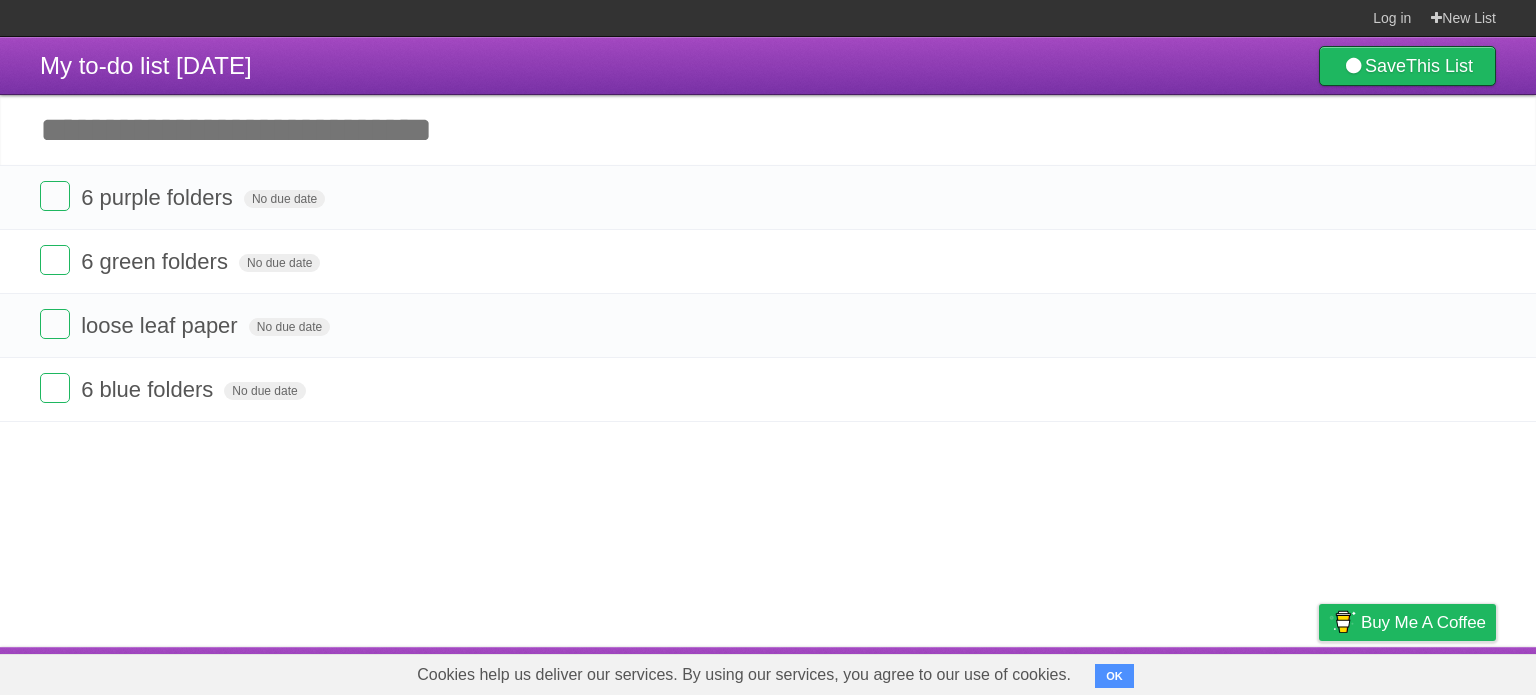 click on "Add another task" at bounding box center [768, 130] 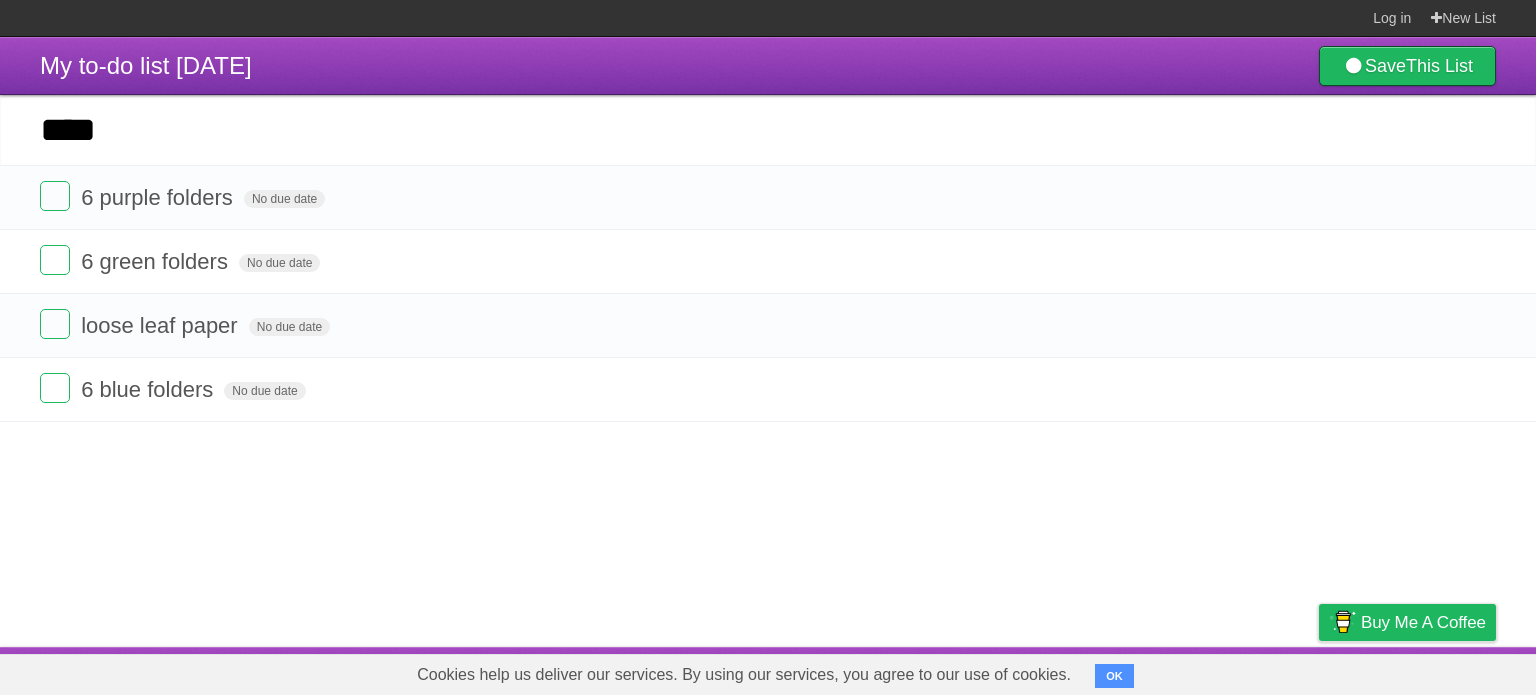 type on "****" 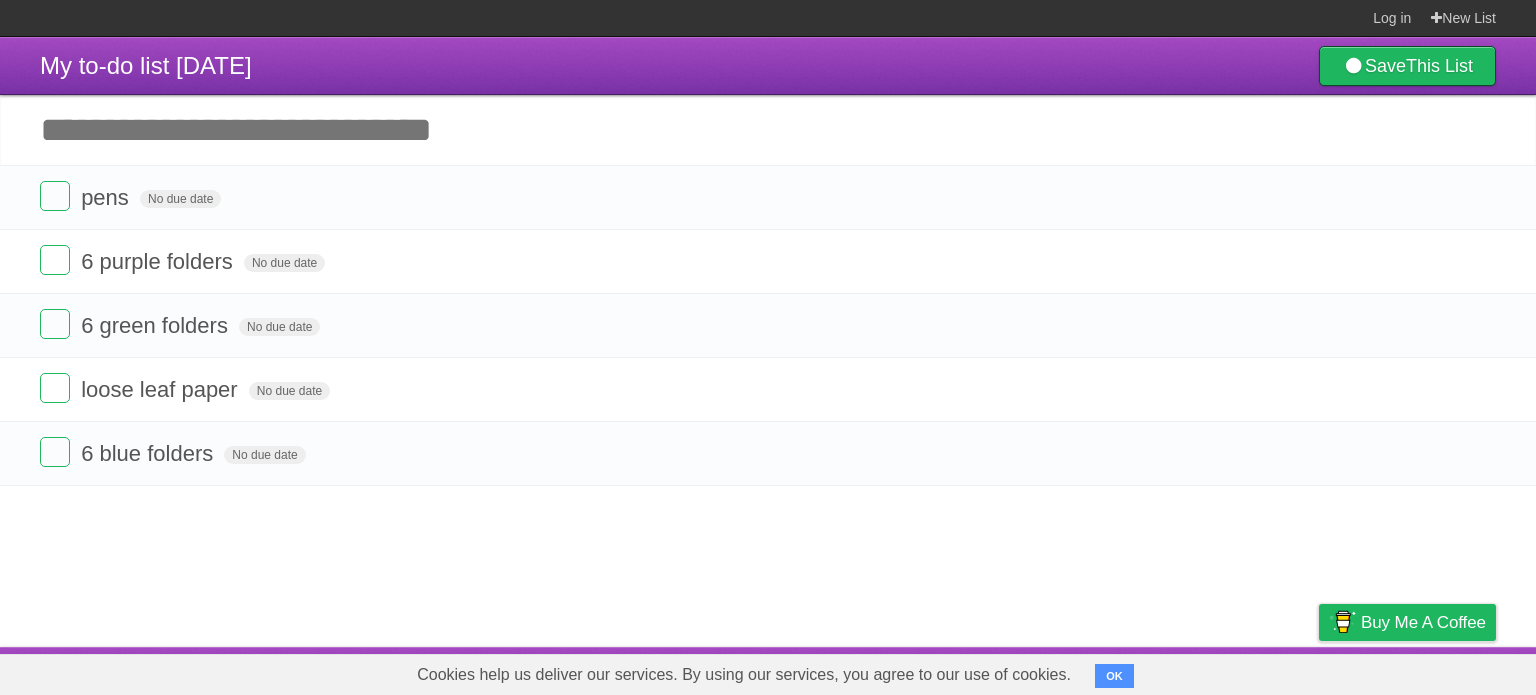 click on "Add another task" at bounding box center (768, 130) 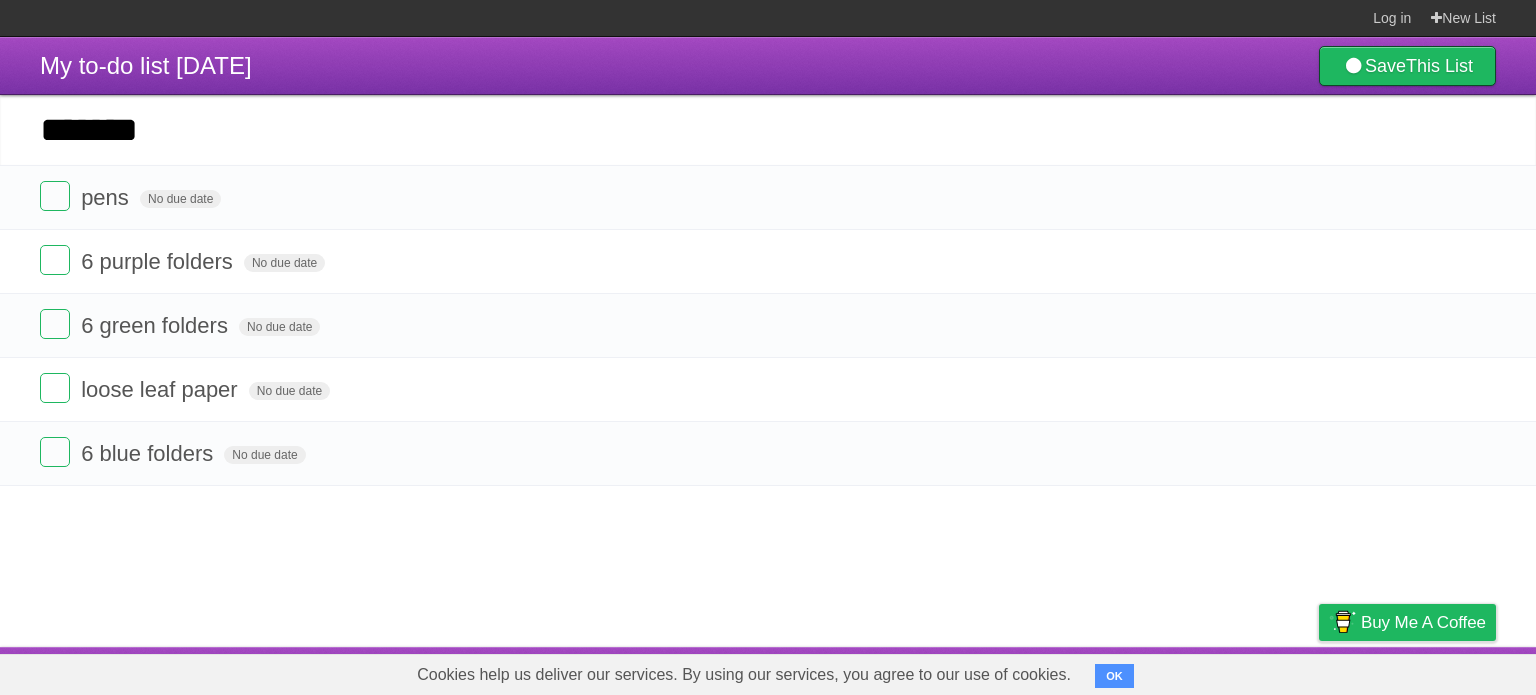 type on "*******" 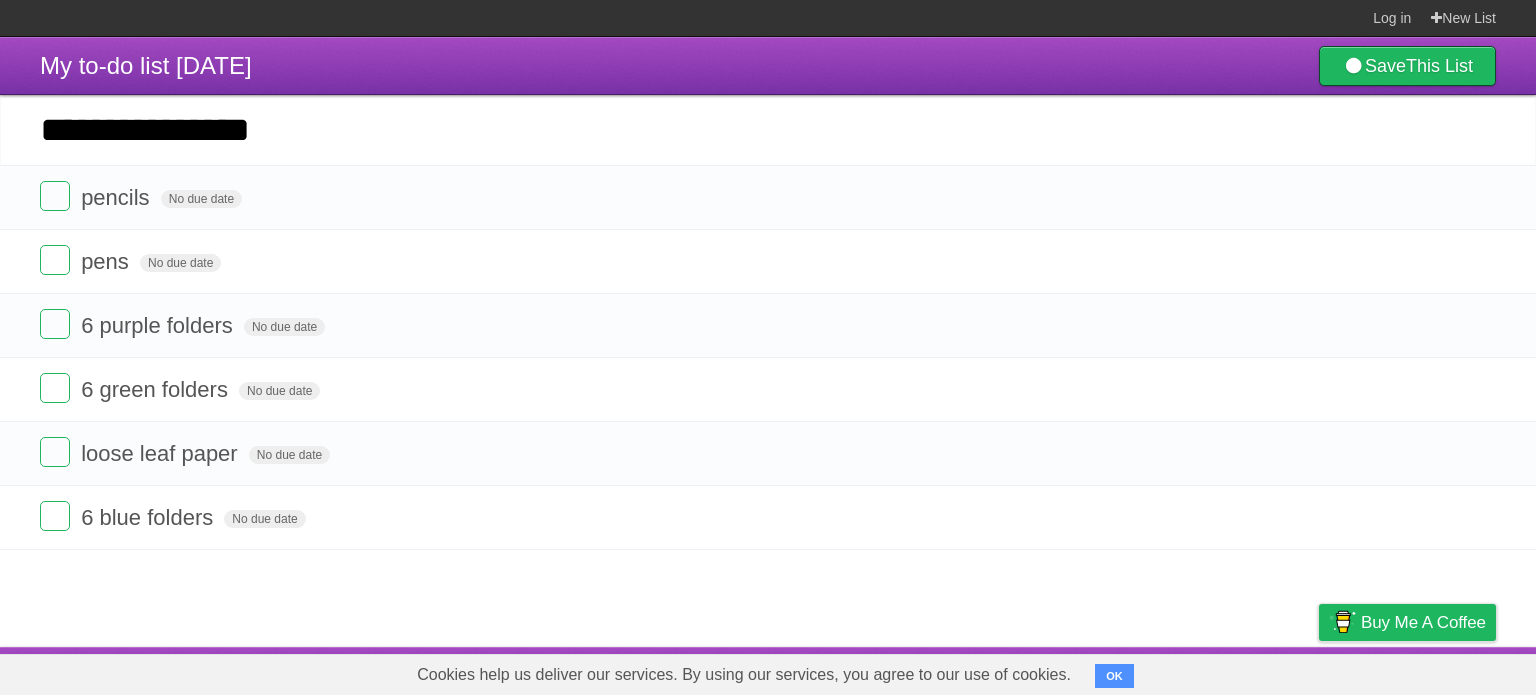 type on "**********" 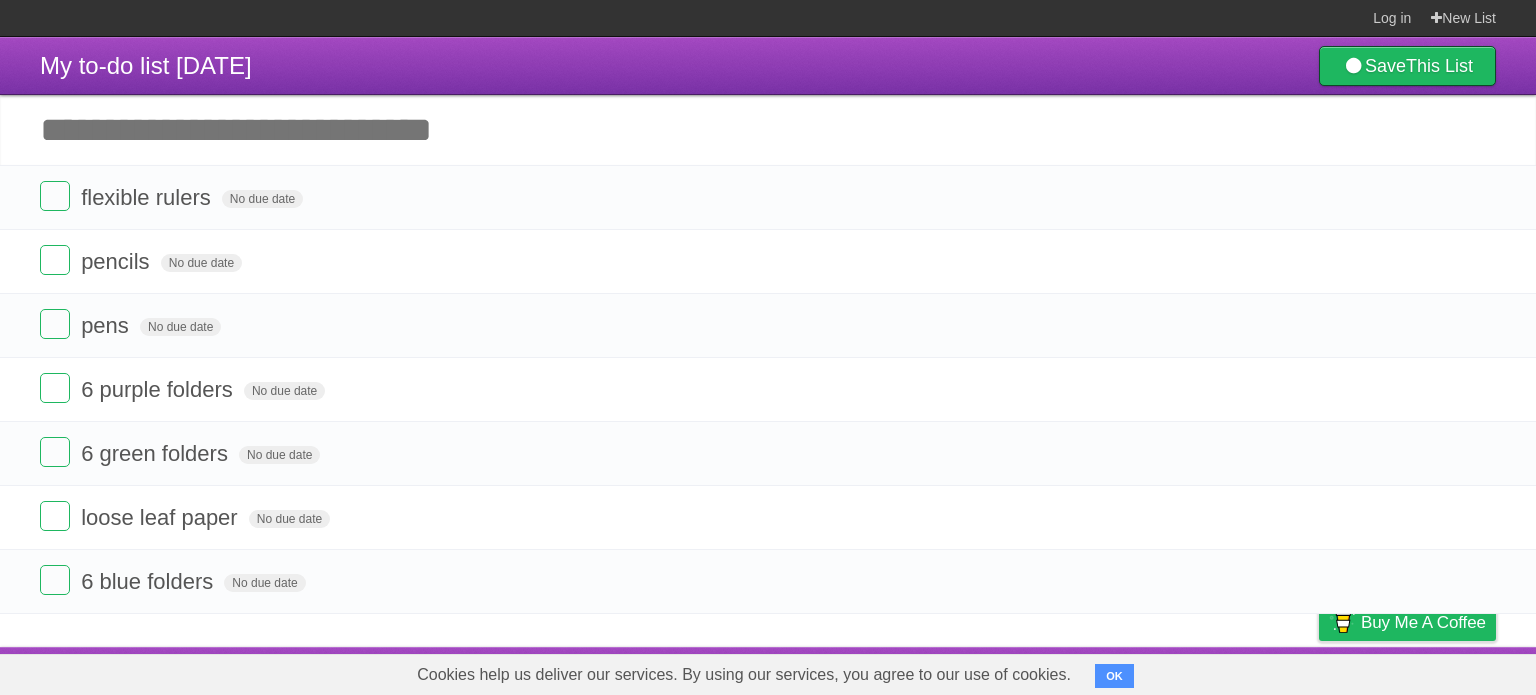 click on "Add another task" at bounding box center [768, 130] 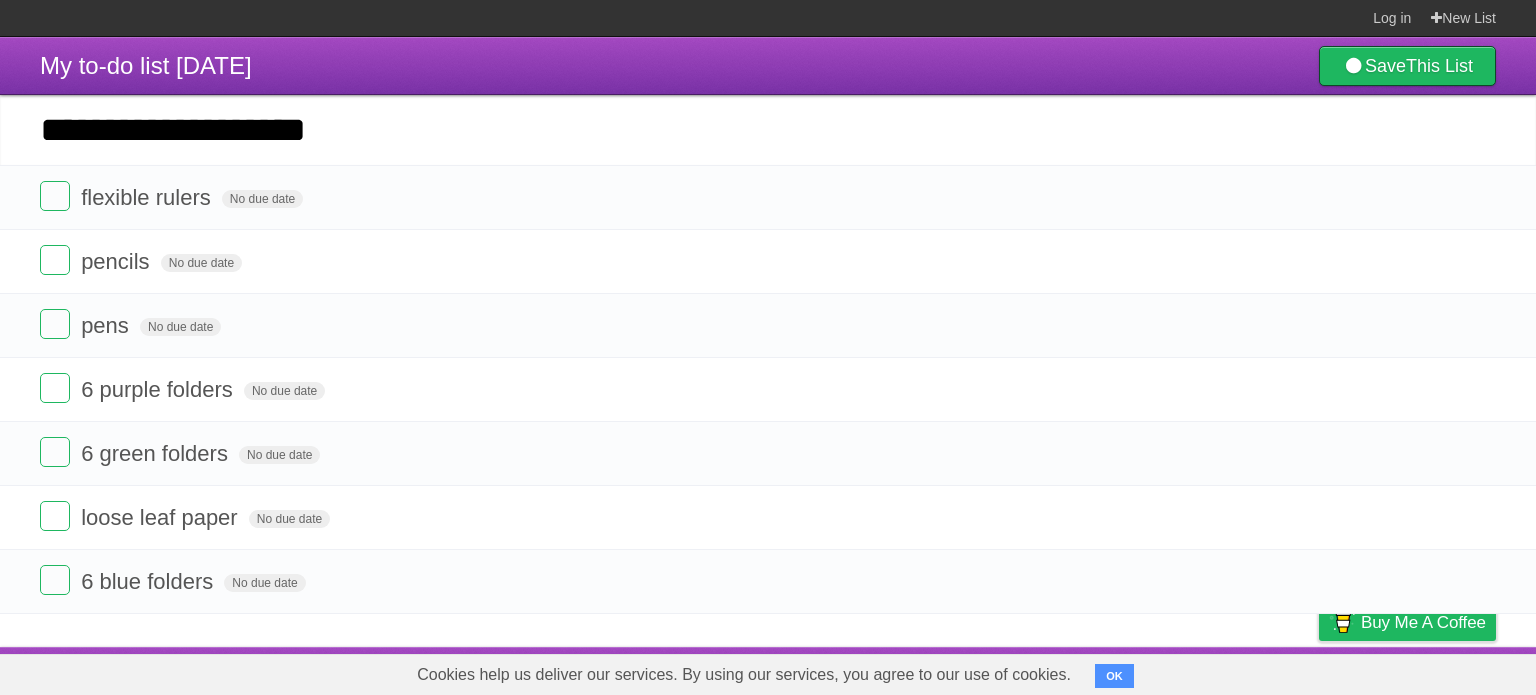 type on "**********" 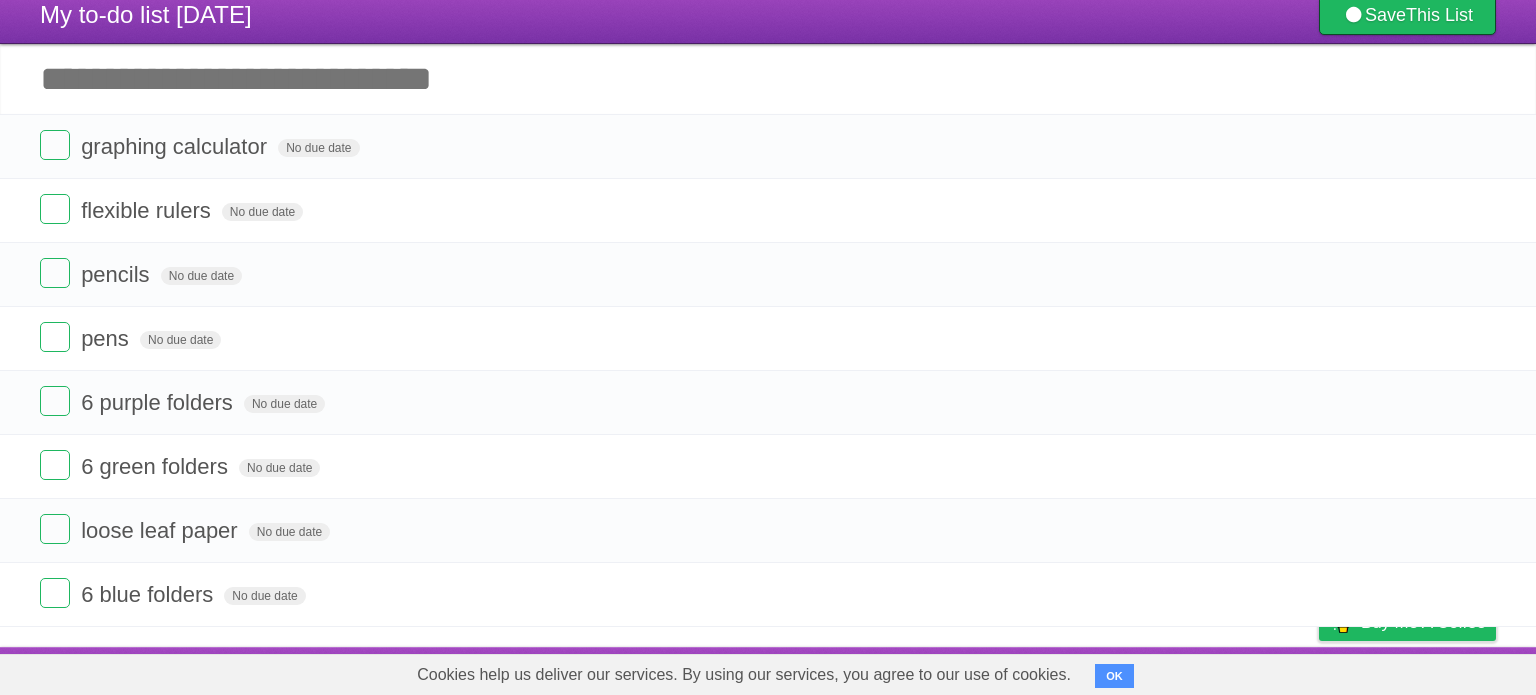 scroll, scrollTop: 56, scrollLeft: 0, axis: vertical 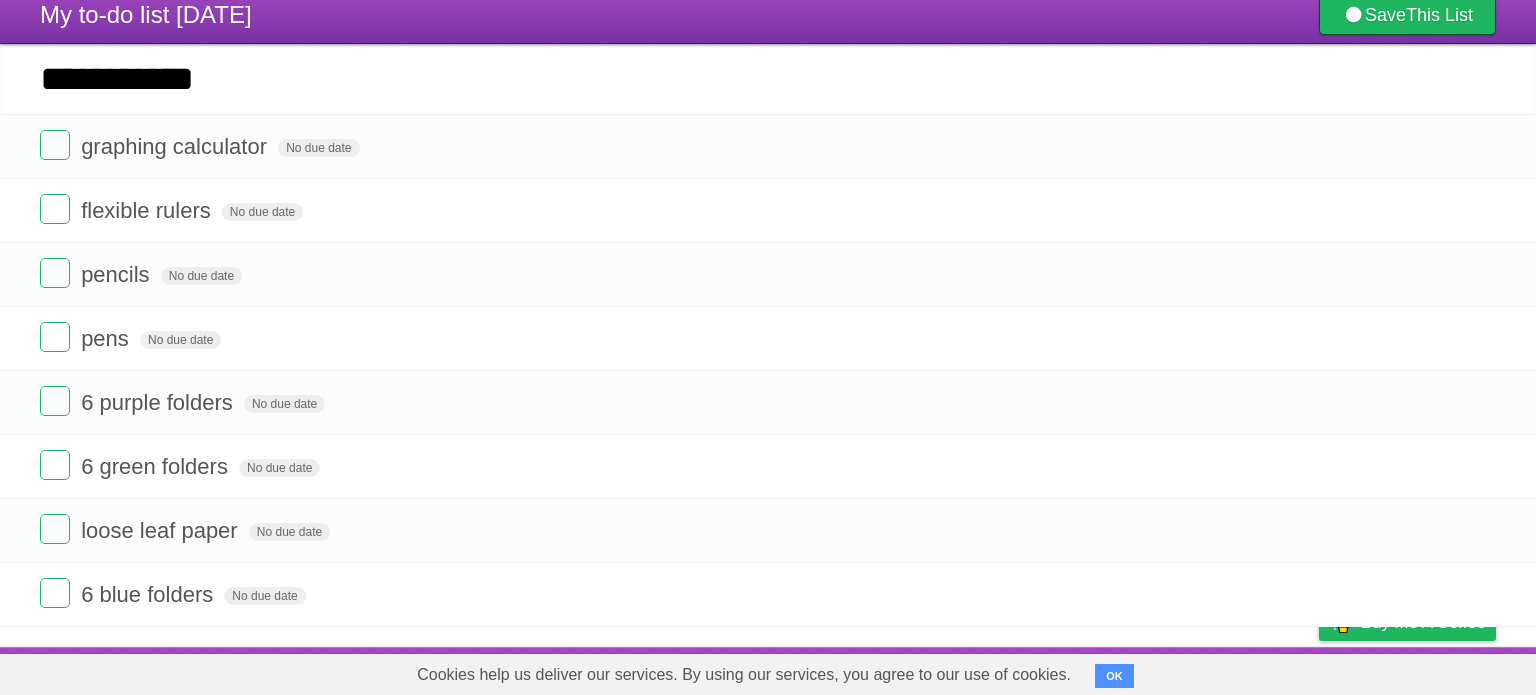 click on "*********" at bounding box center (0, 0) 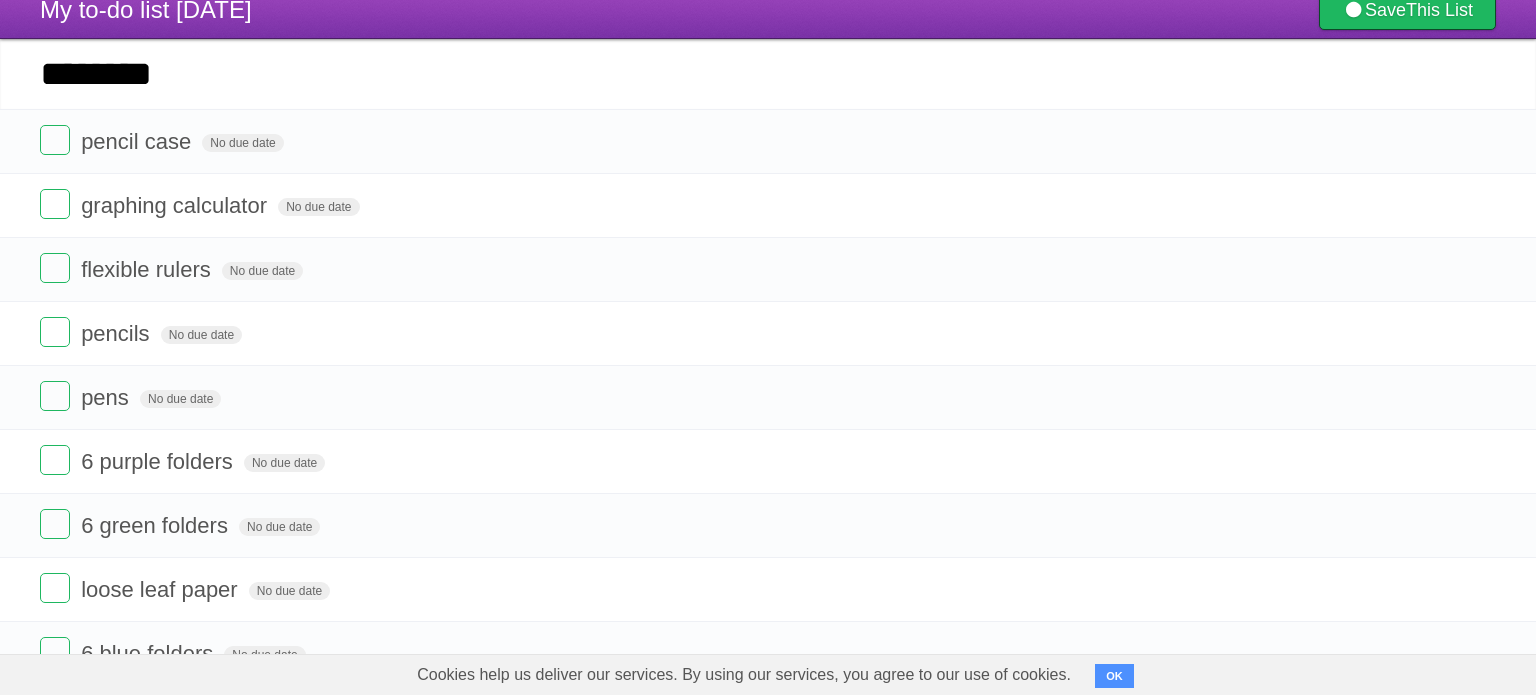 type on "********" 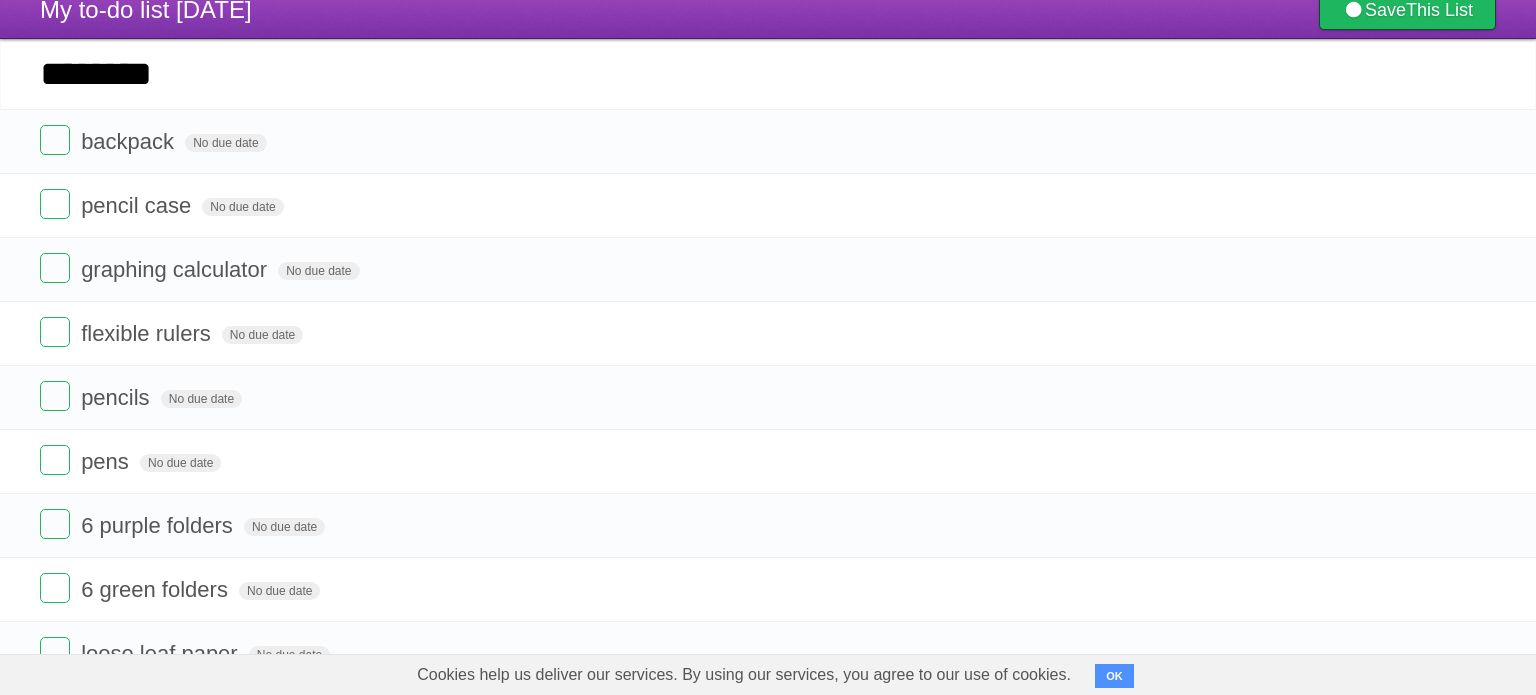 type on "********" 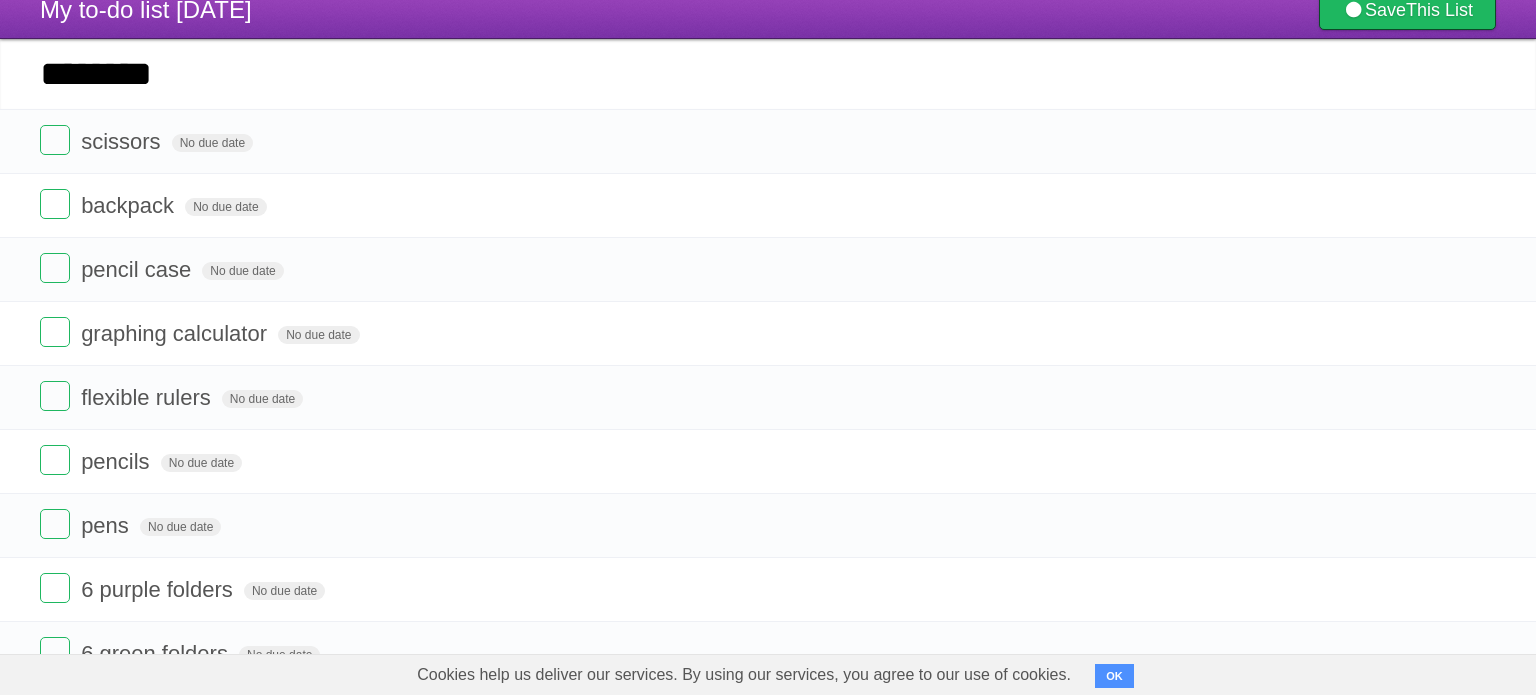 type on "********" 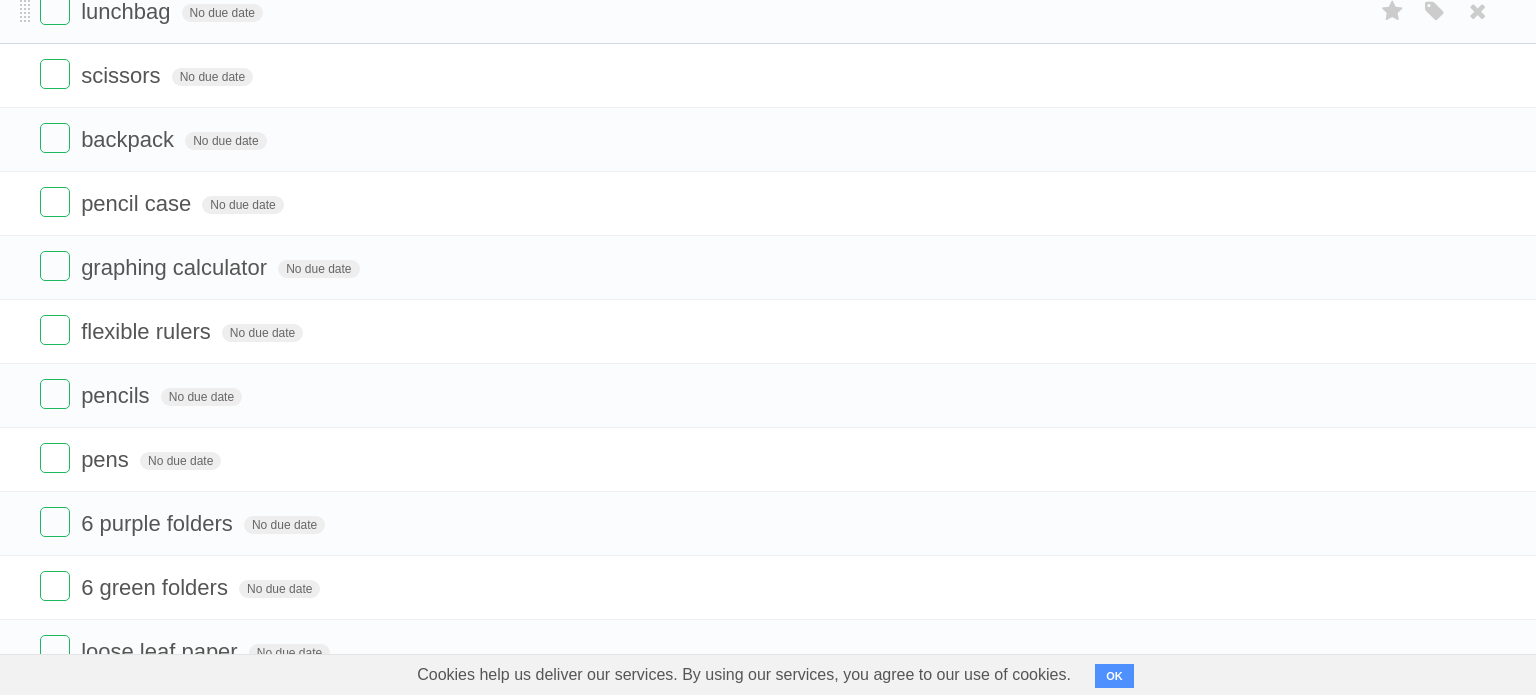 scroll, scrollTop: 179, scrollLeft: 0, axis: vertical 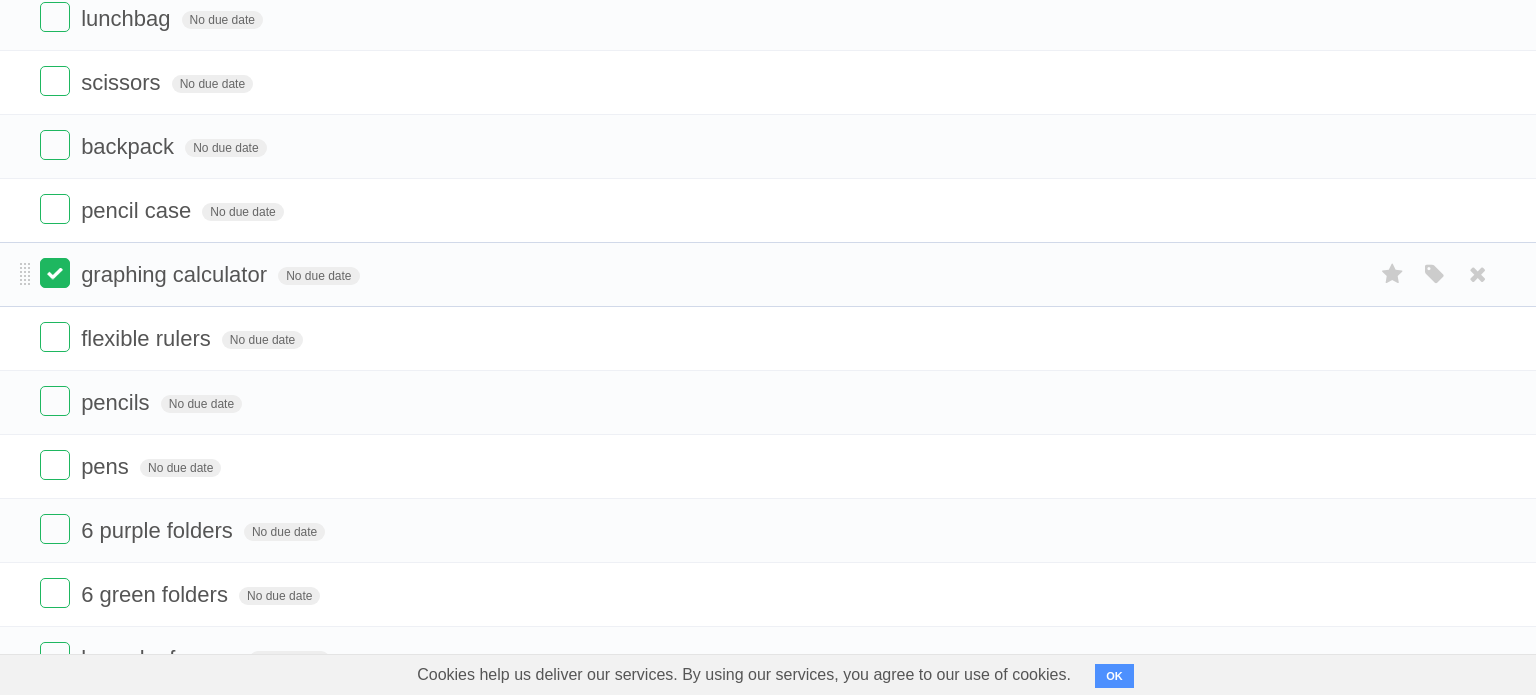 click at bounding box center (55, 273) 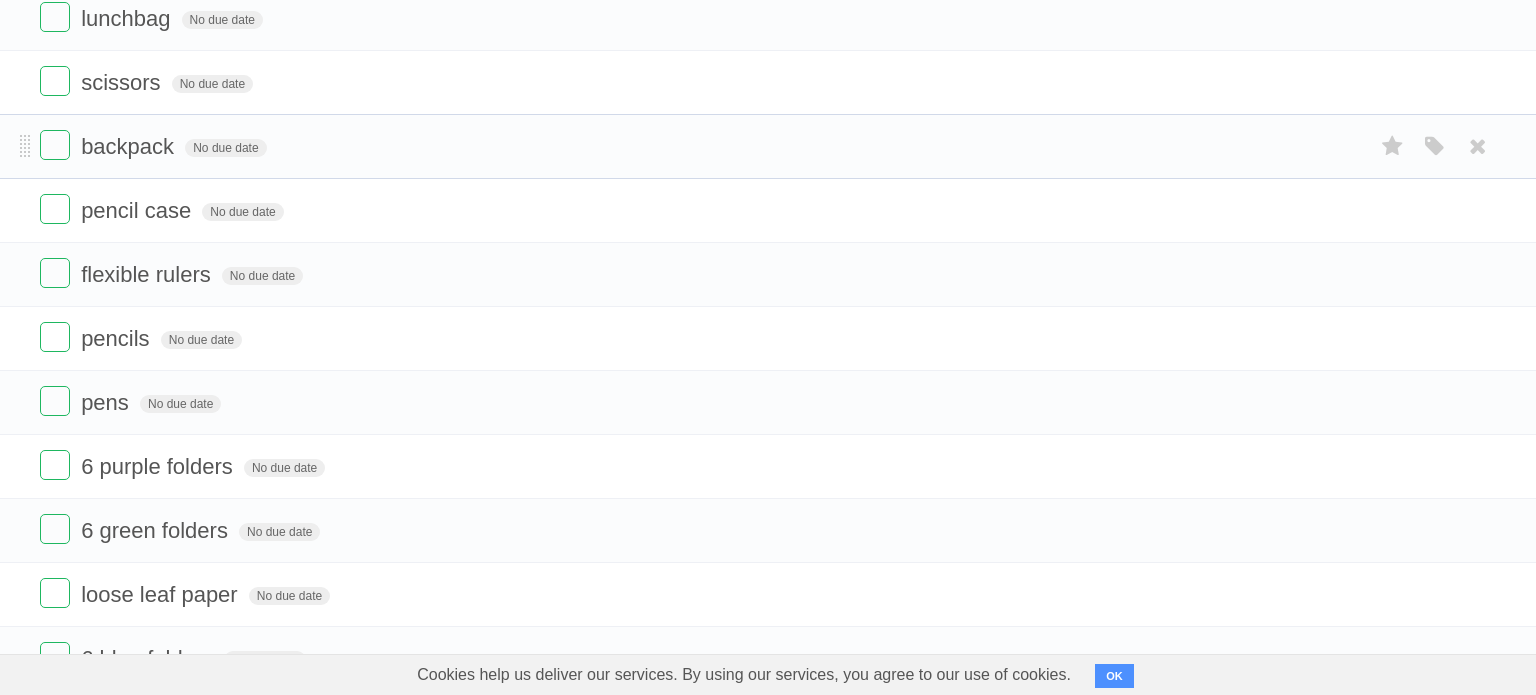 scroll, scrollTop: 0, scrollLeft: 0, axis: both 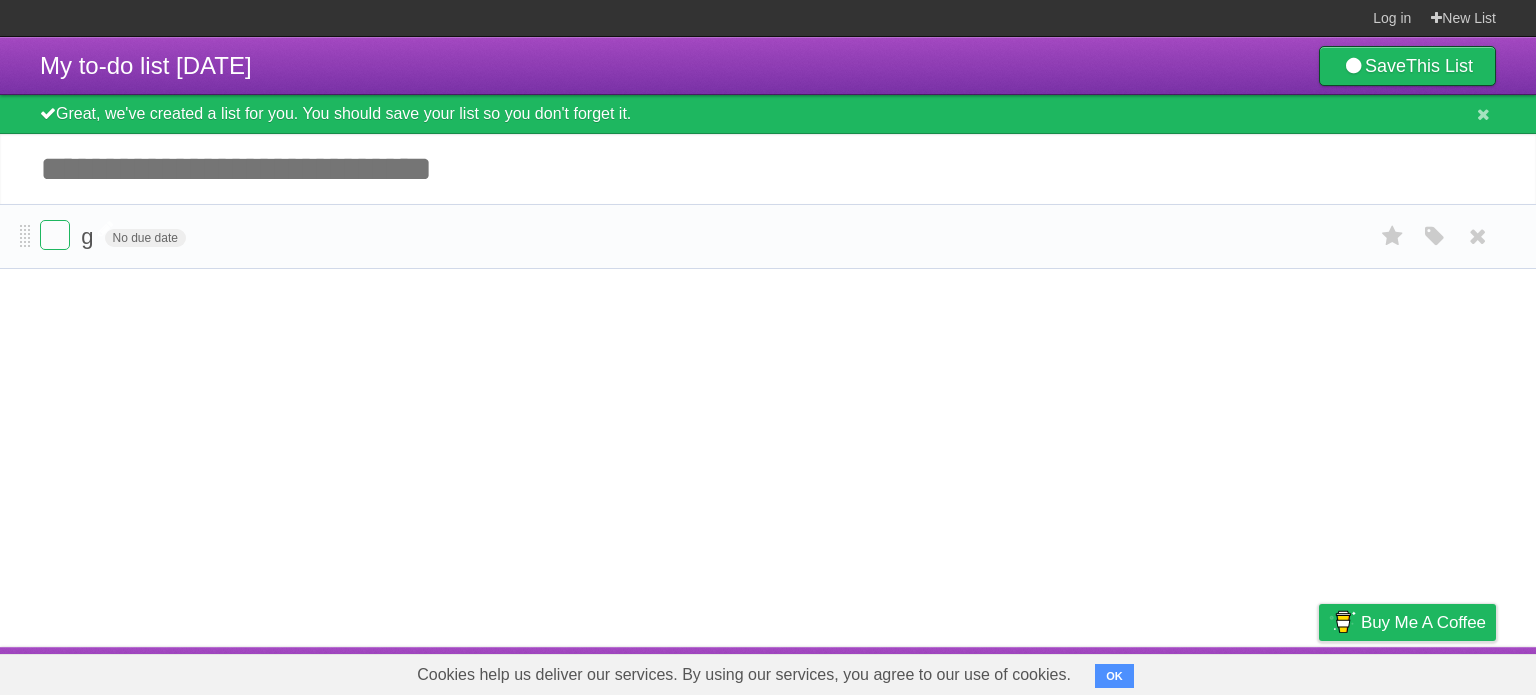 click on "g" at bounding box center [89, 236] 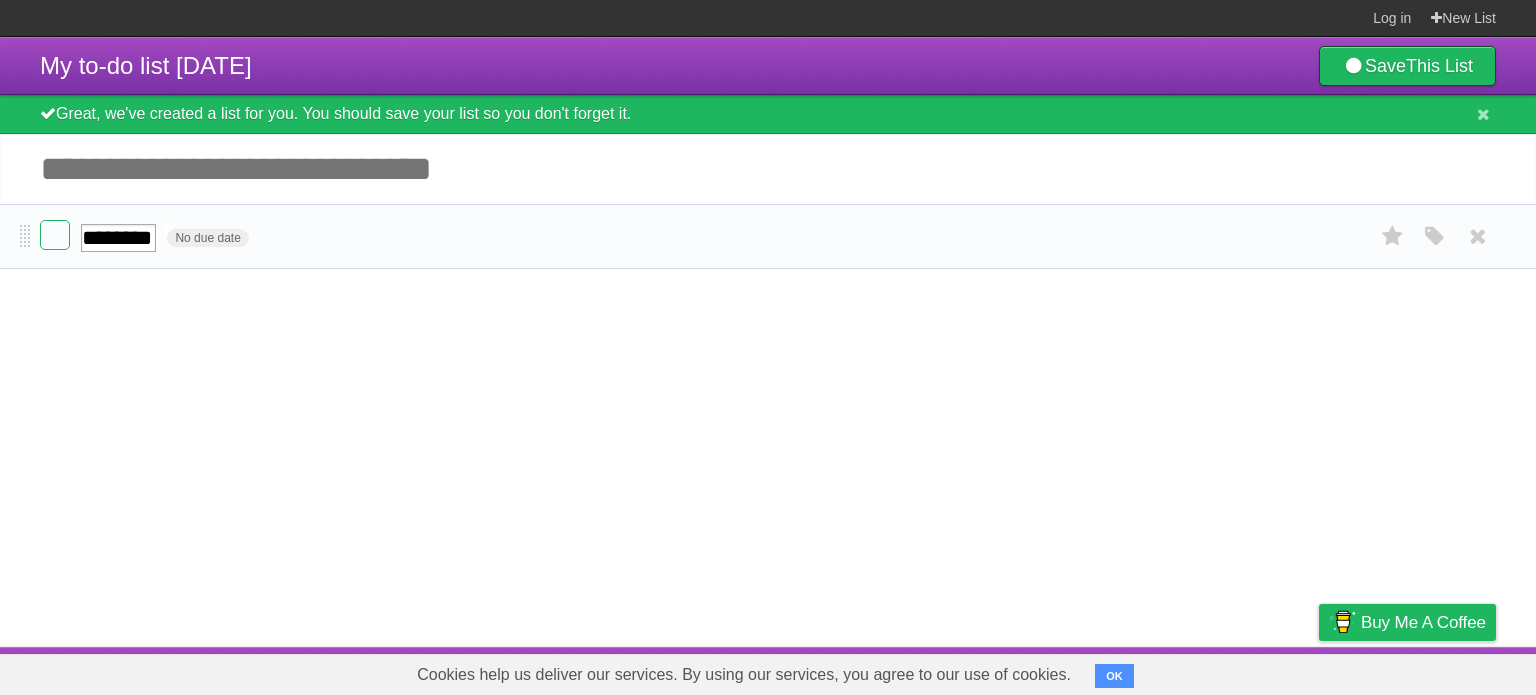 type on "*********" 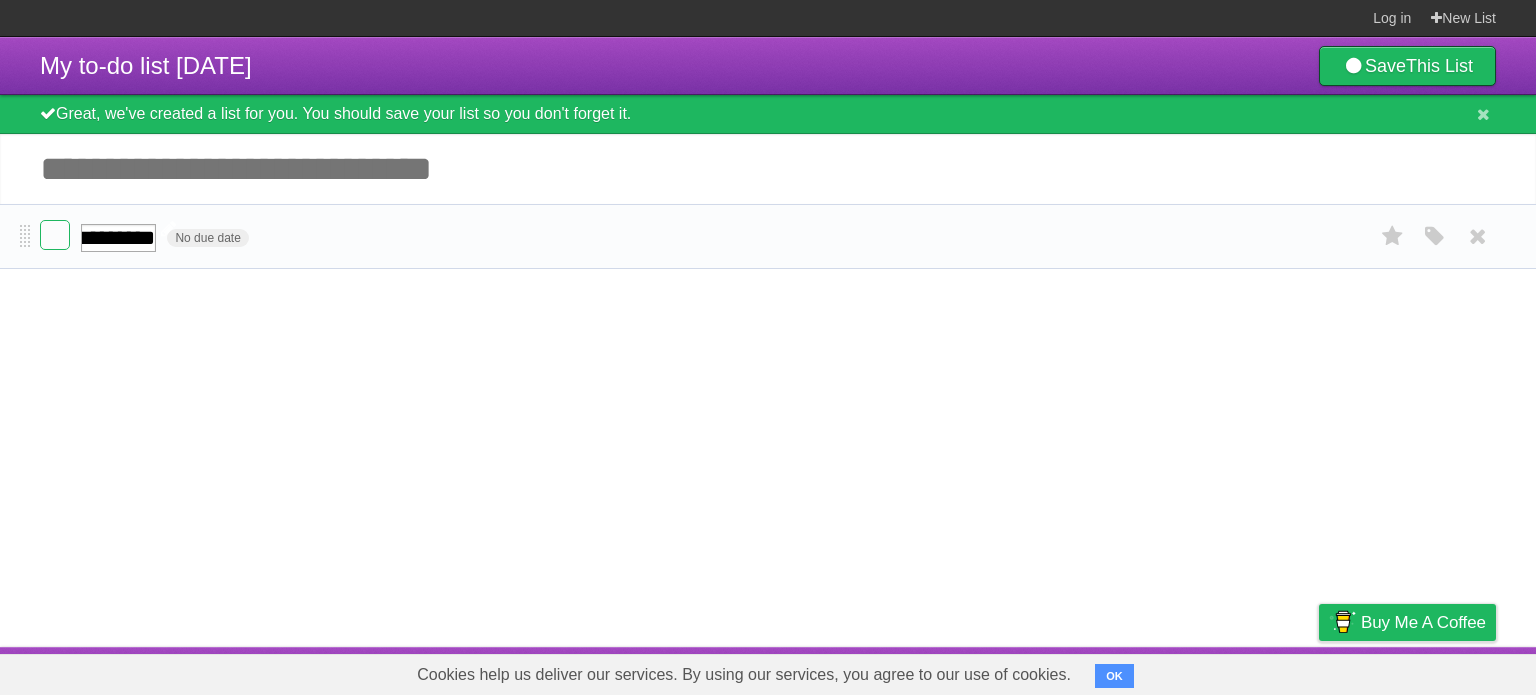 scroll, scrollTop: 0, scrollLeft: 14, axis: horizontal 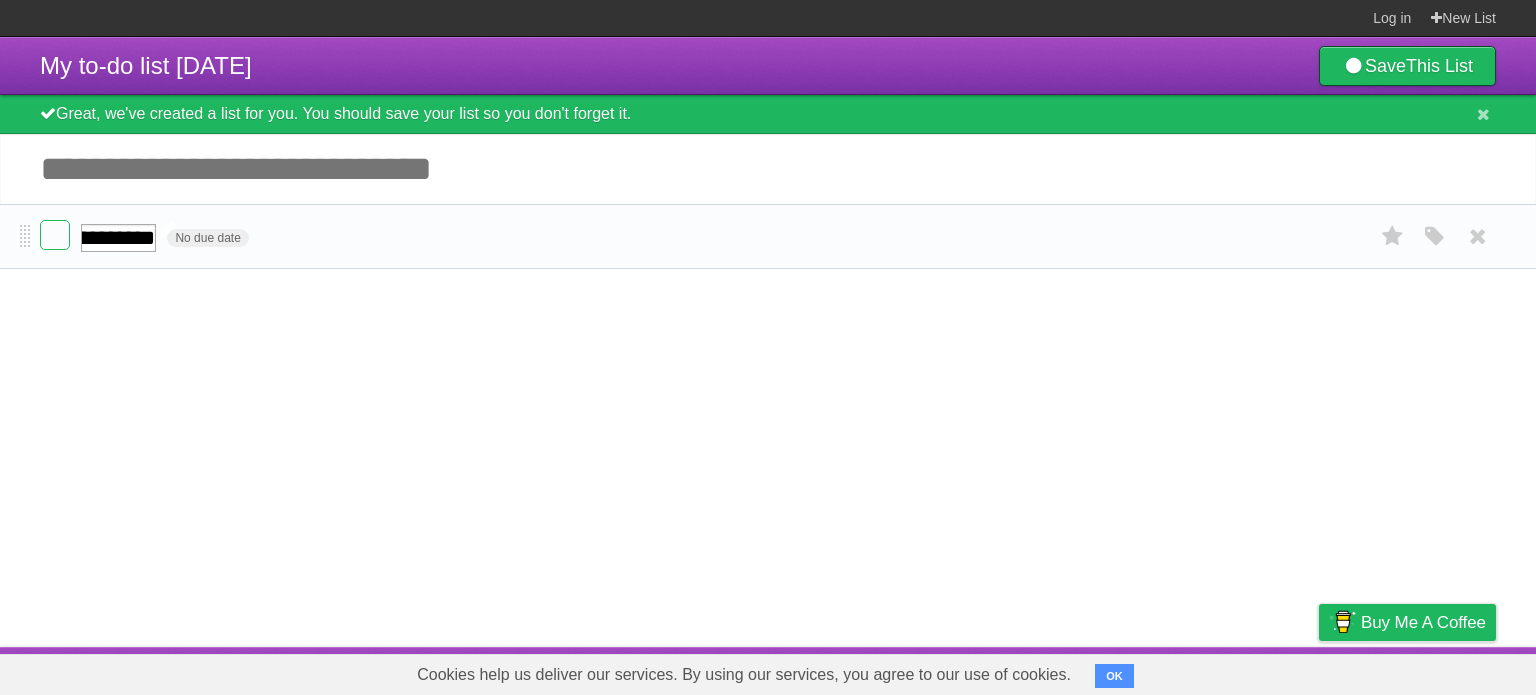 type on "**********" 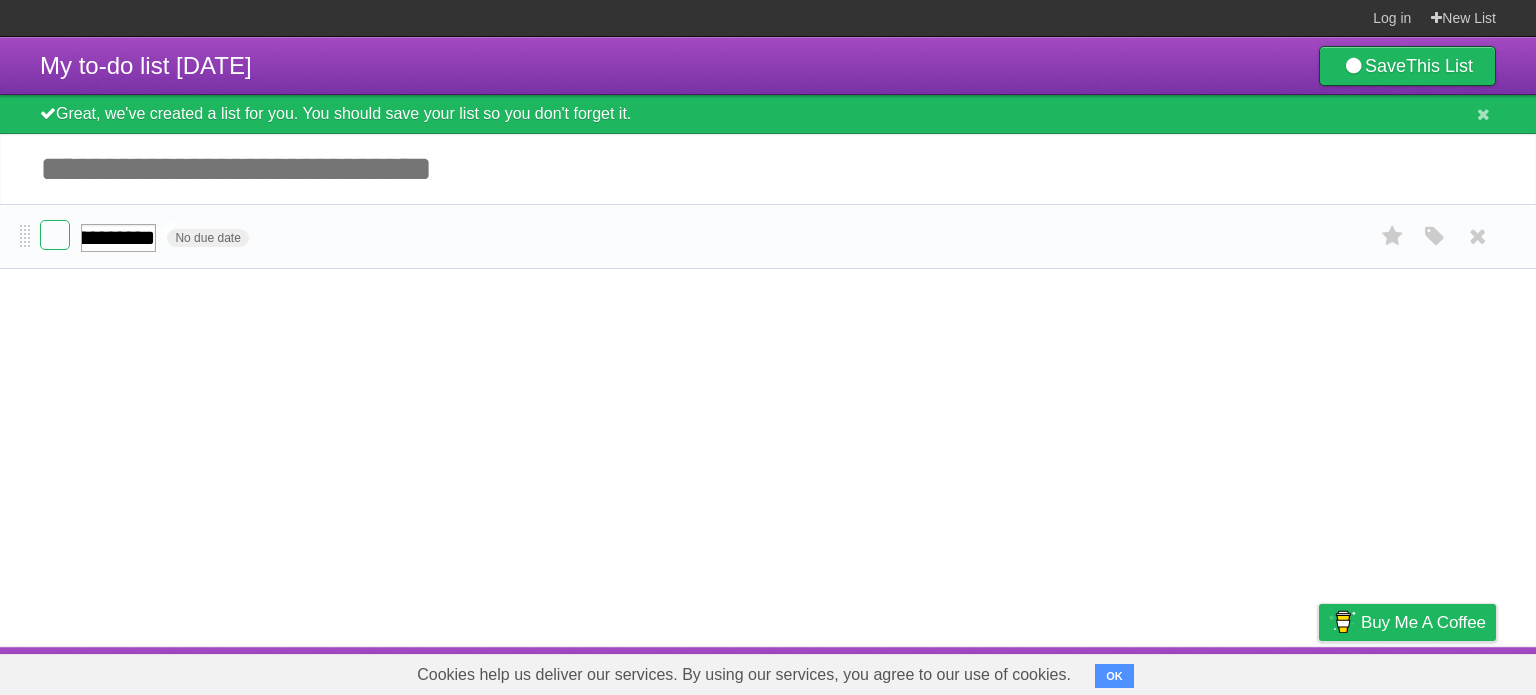 scroll, scrollTop: 0, scrollLeft: 83, axis: horizontal 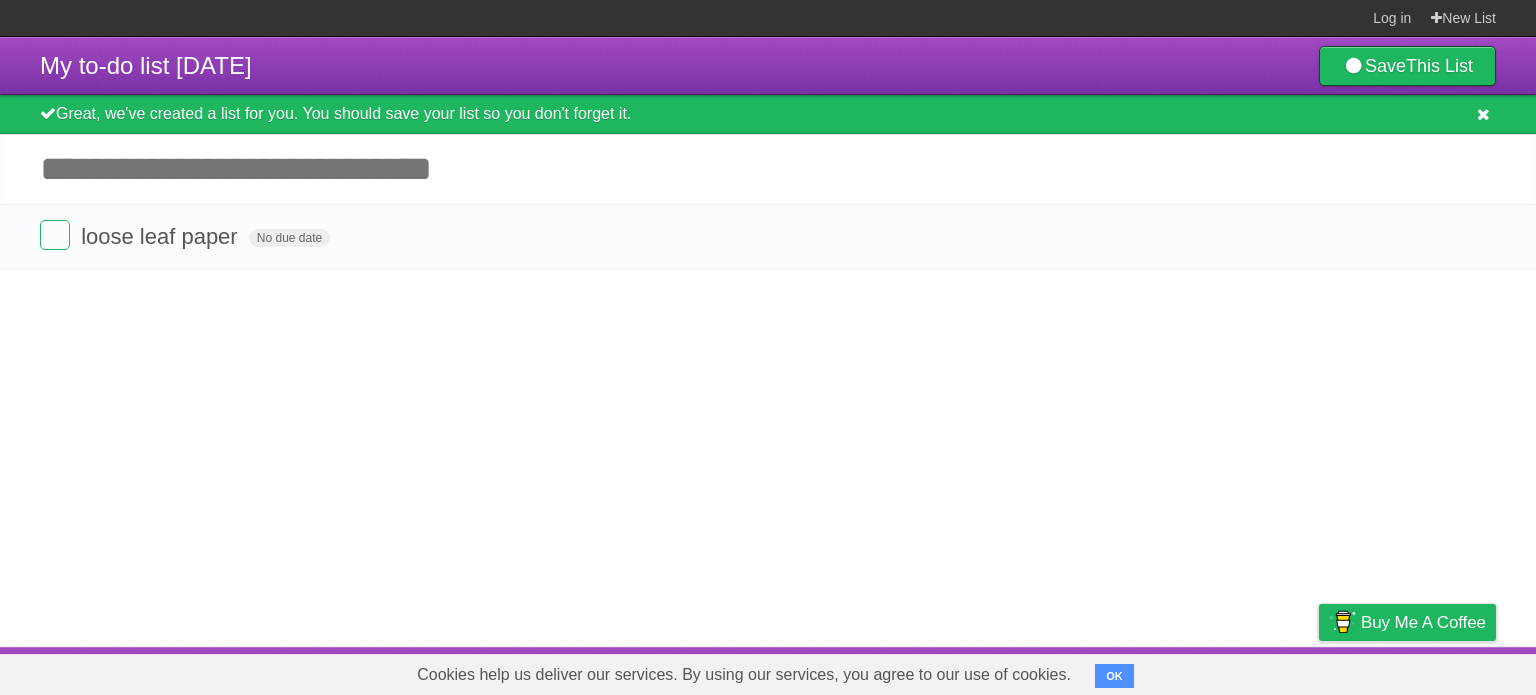 click at bounding box center [1483, 115] 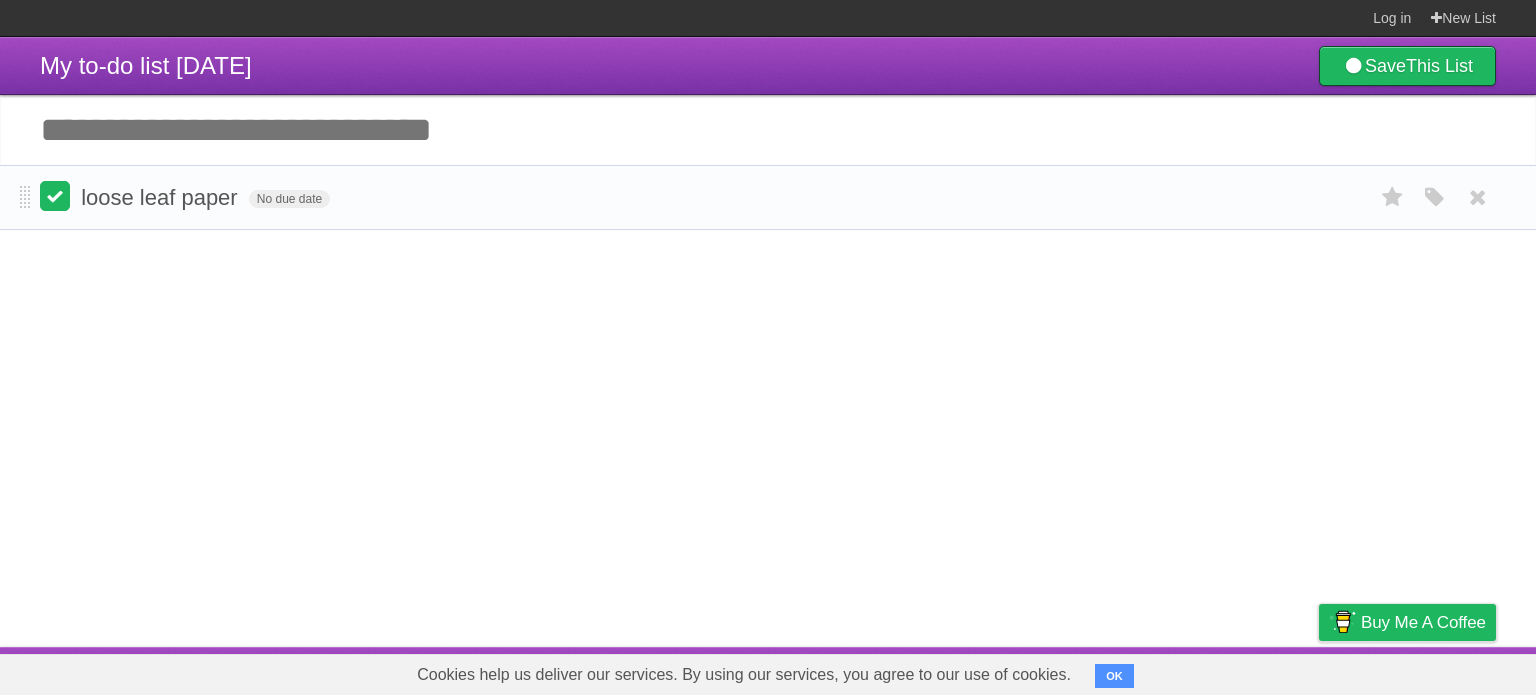 click at bounding box center [55, 196] 